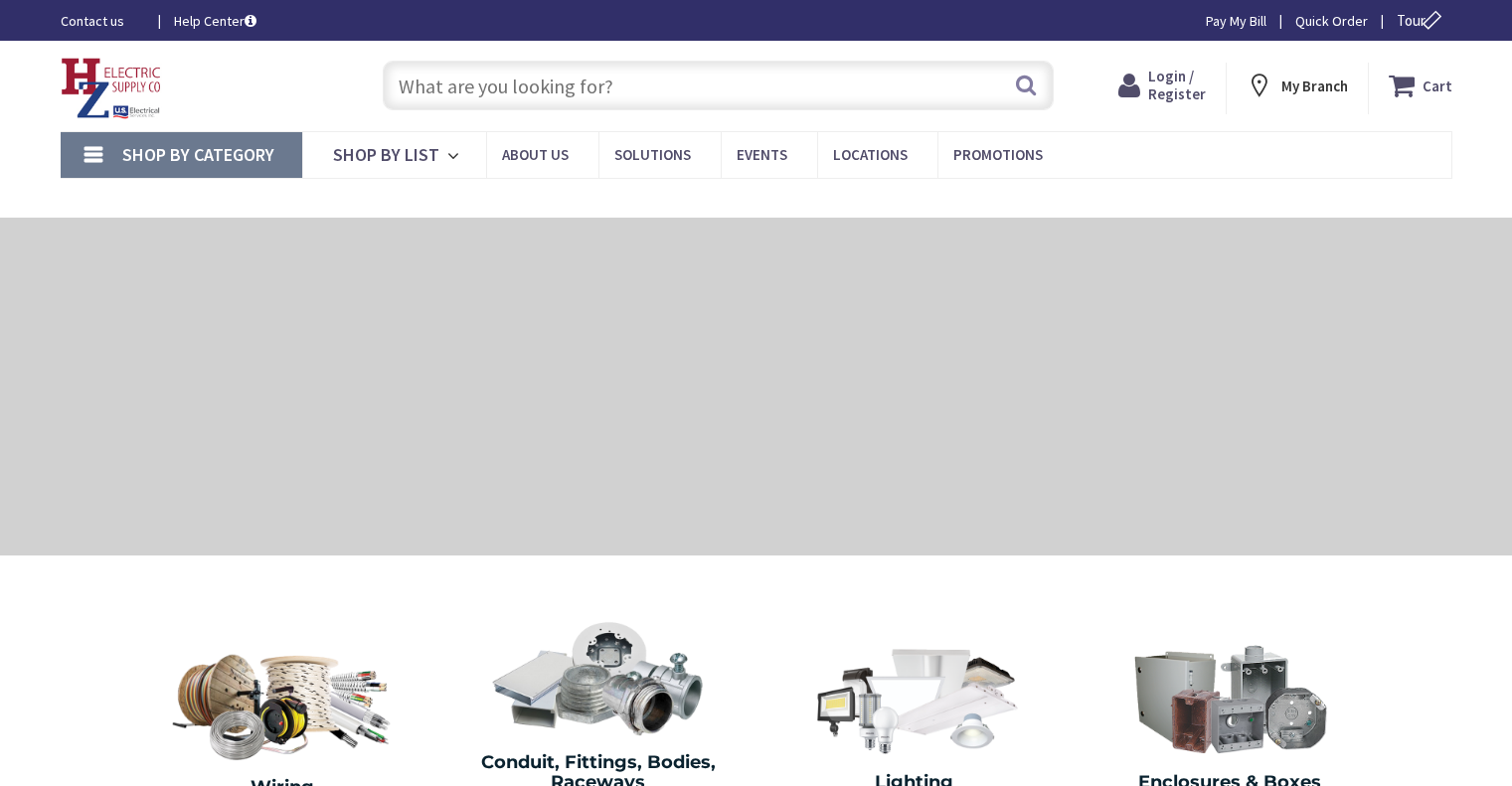 scroll, scrollTop: 0, scrollLeft: 0, axis: both 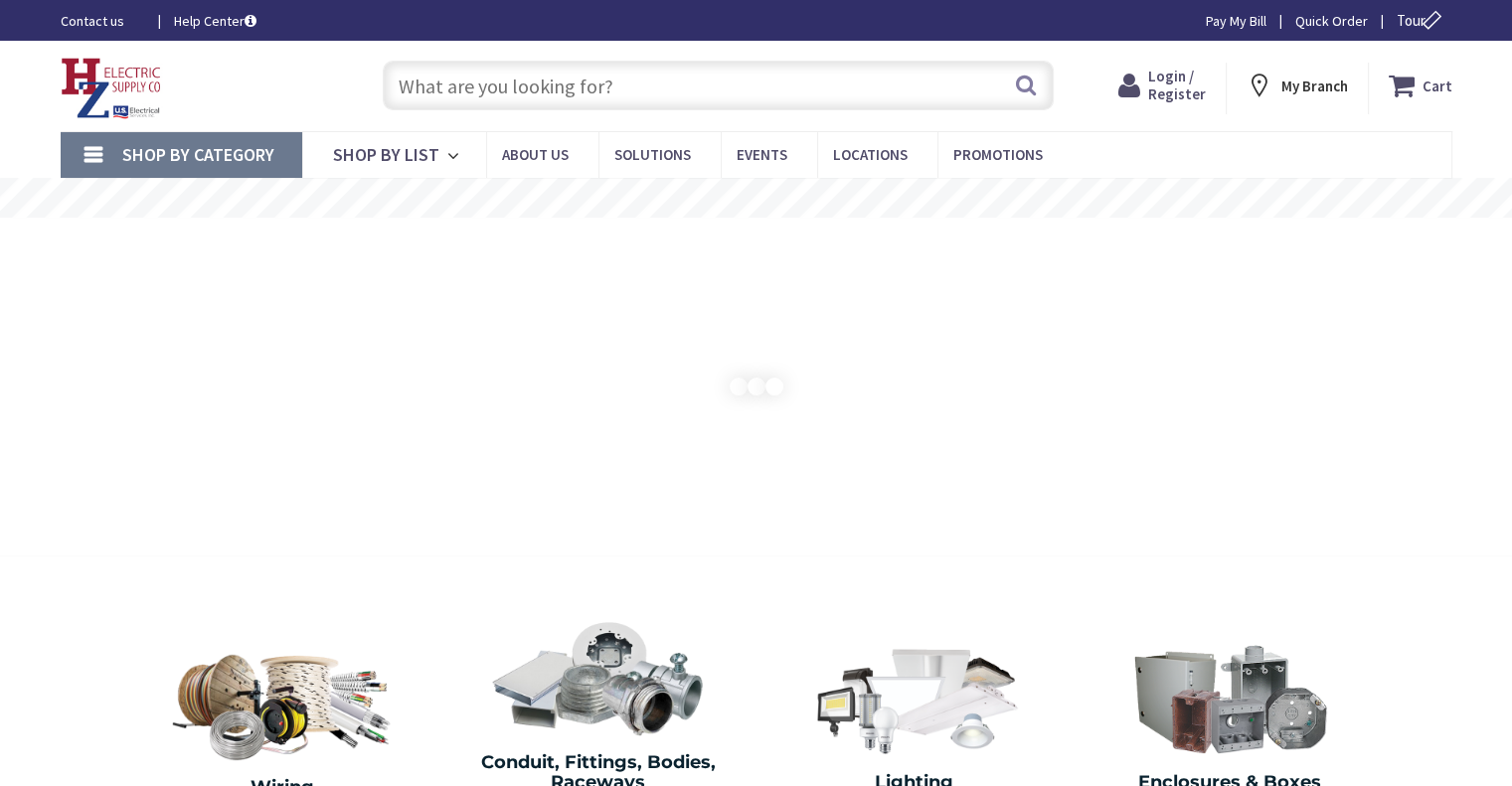 click at bounding box center [718, 85] 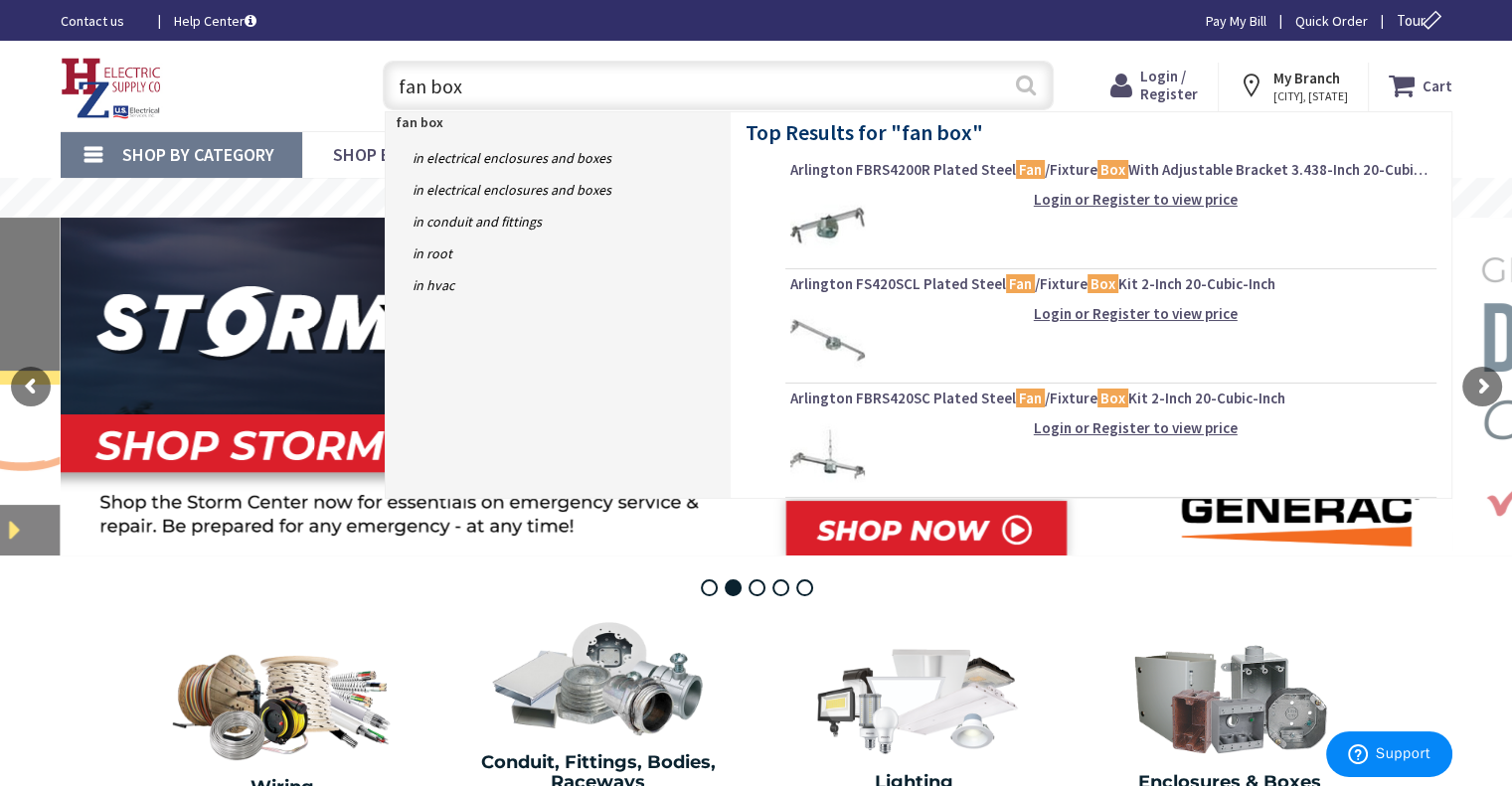 type on "fan box" 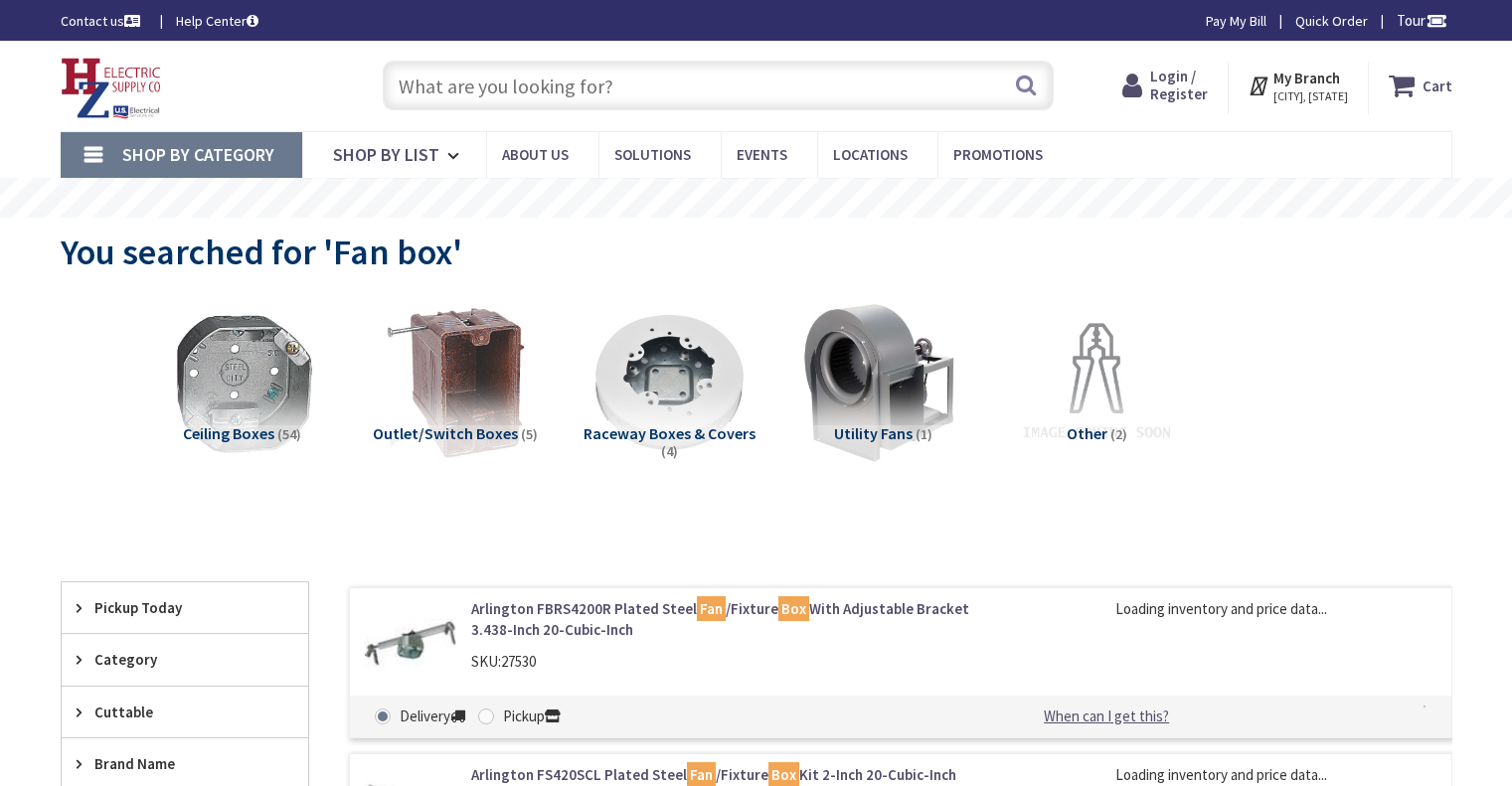 scroll, scrollTop: 0, scrollLeft: 0, axis: both 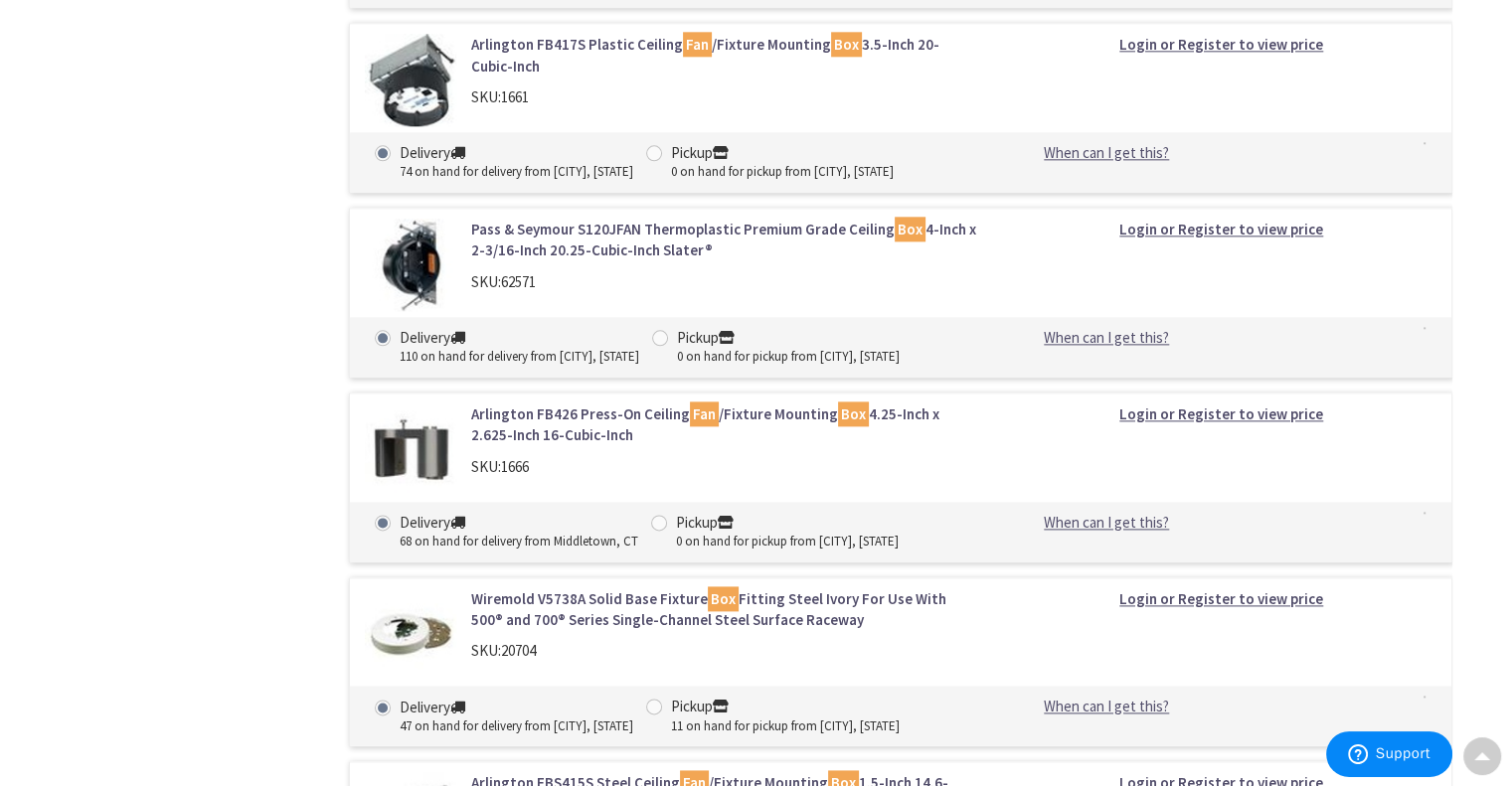 click on "Pass & Seymour S120JFAN Thermoplastic Premium Grade Ceiling  Box  4-Inch x 2-3/16-Inch 20.25-Cubic-Inch Slater®" at bounding box center [724, 239] 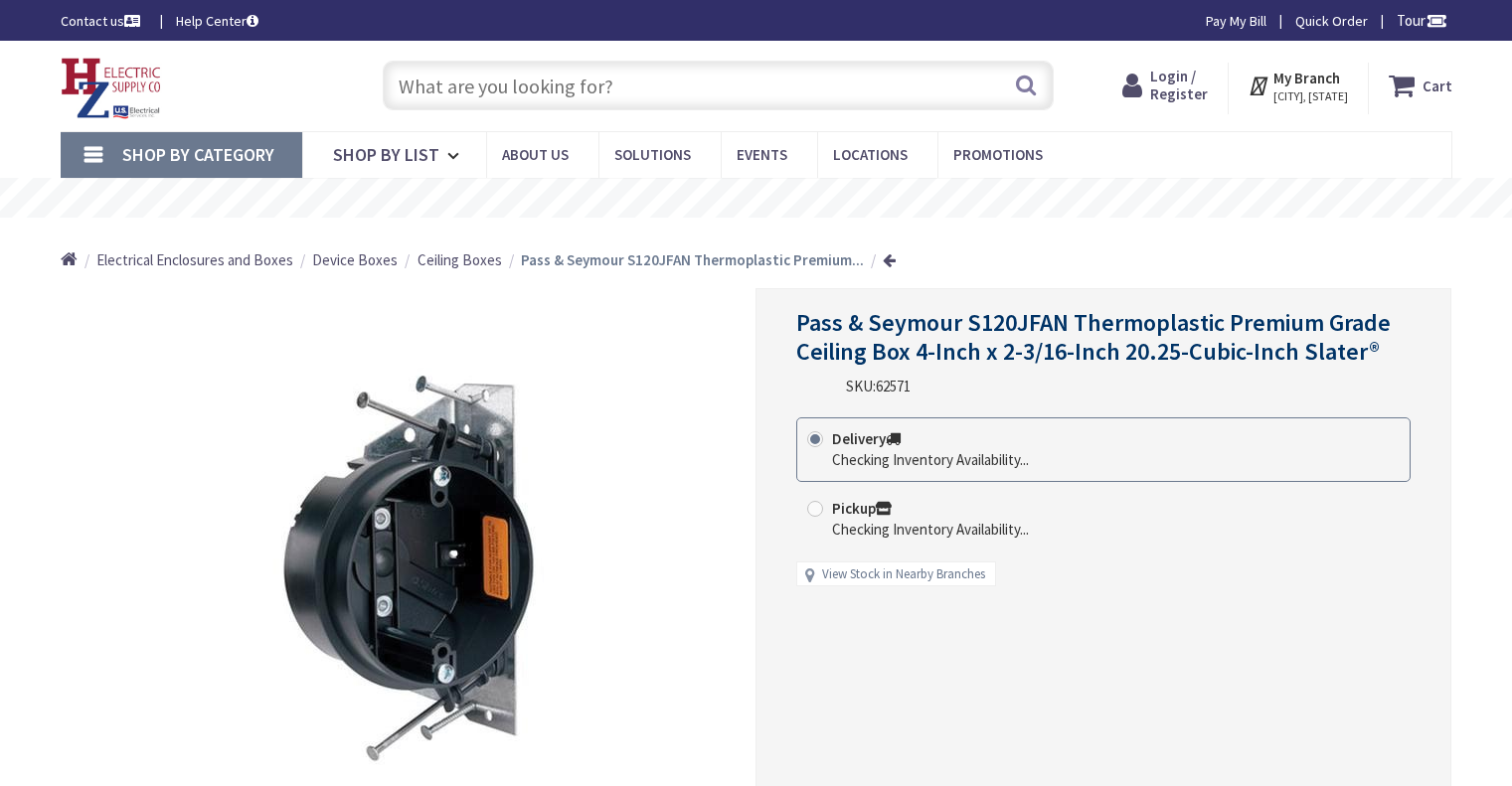 scroll, scrollTop: 0, scrollLeft: 0, axis: both 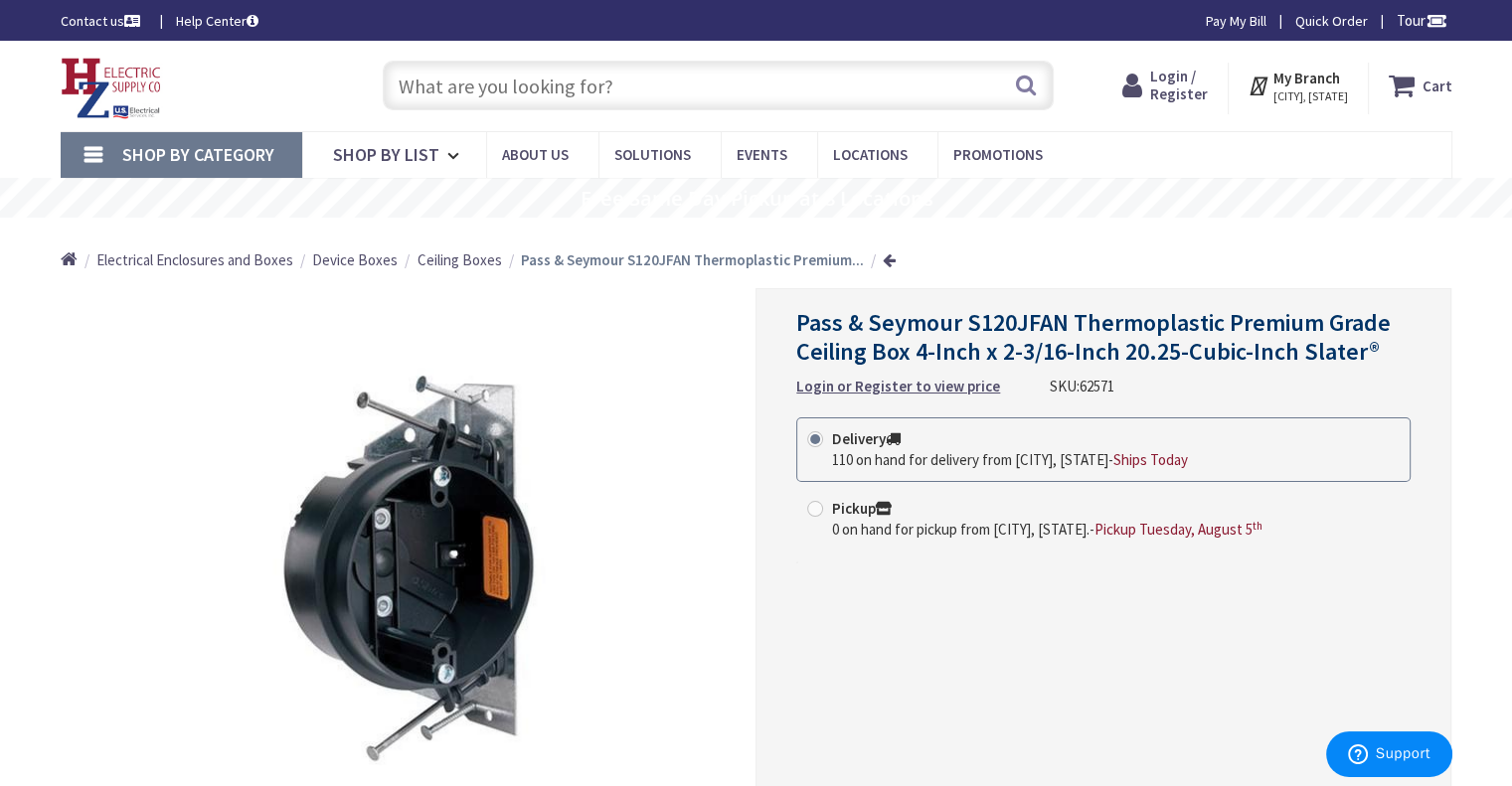 click on "Pass & Seymour S120JFAN Thermoplastic Premium..." at bounding box center (692, 259) 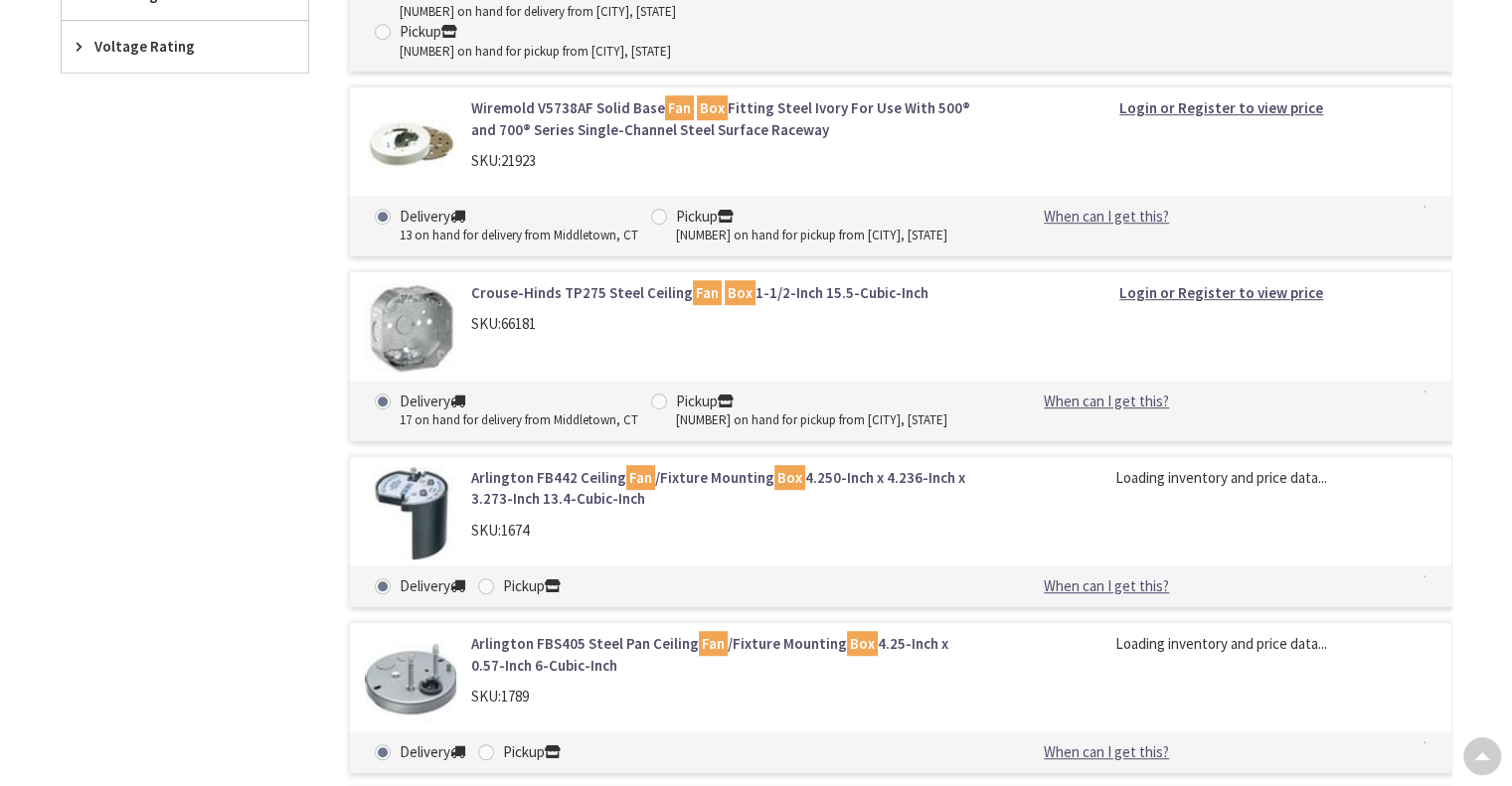 scroll, scrollTop: 1134, scrollLeft: 0, axis: vertical 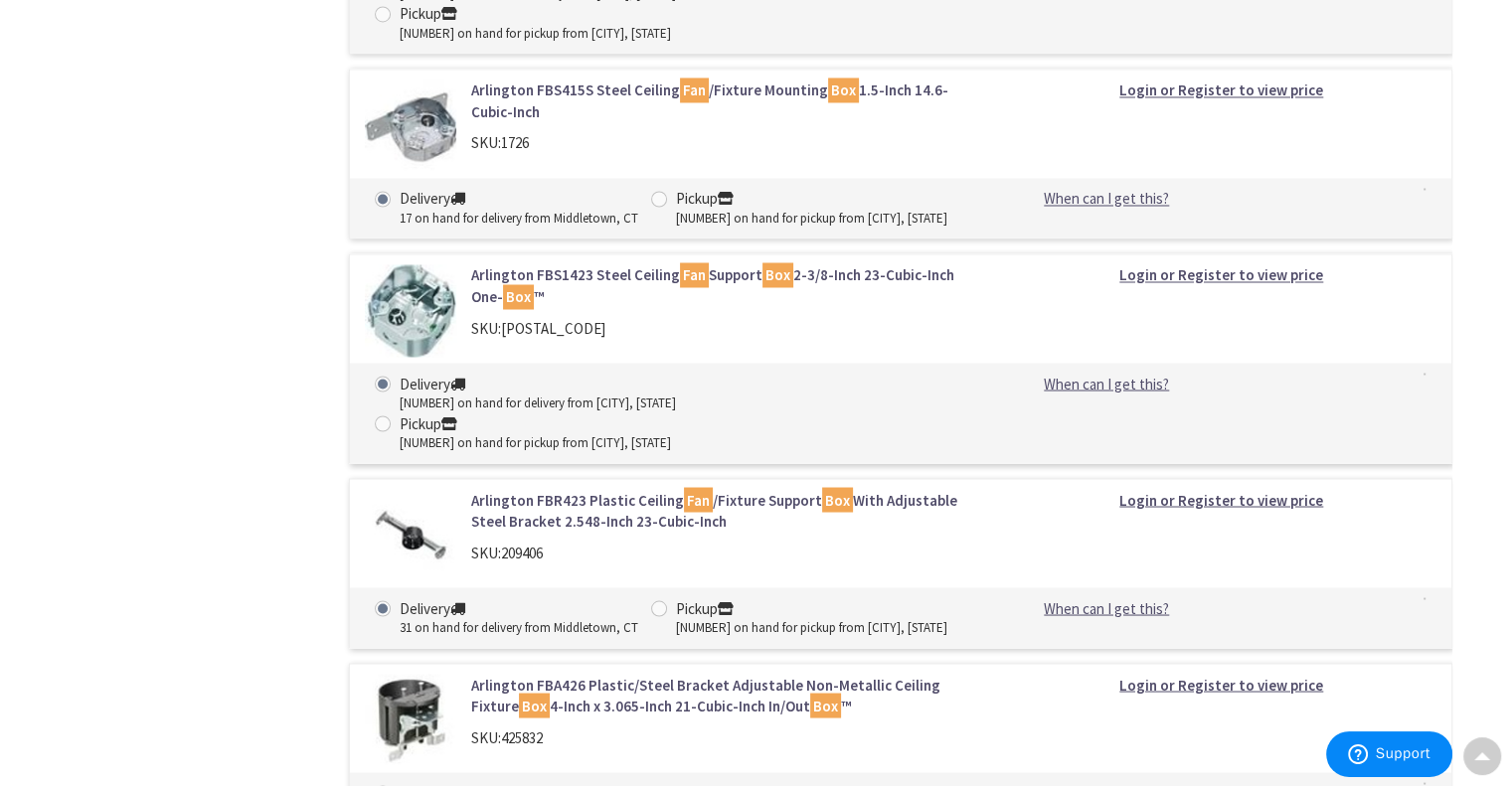 click on "Arlington FBA426 Plastic/Steel Bracket Adjustable Non-Metallic Ceiling Fixture  Box  4-Inch x 3.065-Inch 21-Cubic-Inch In/Out  Box ™" at bounding box center (724, 695) 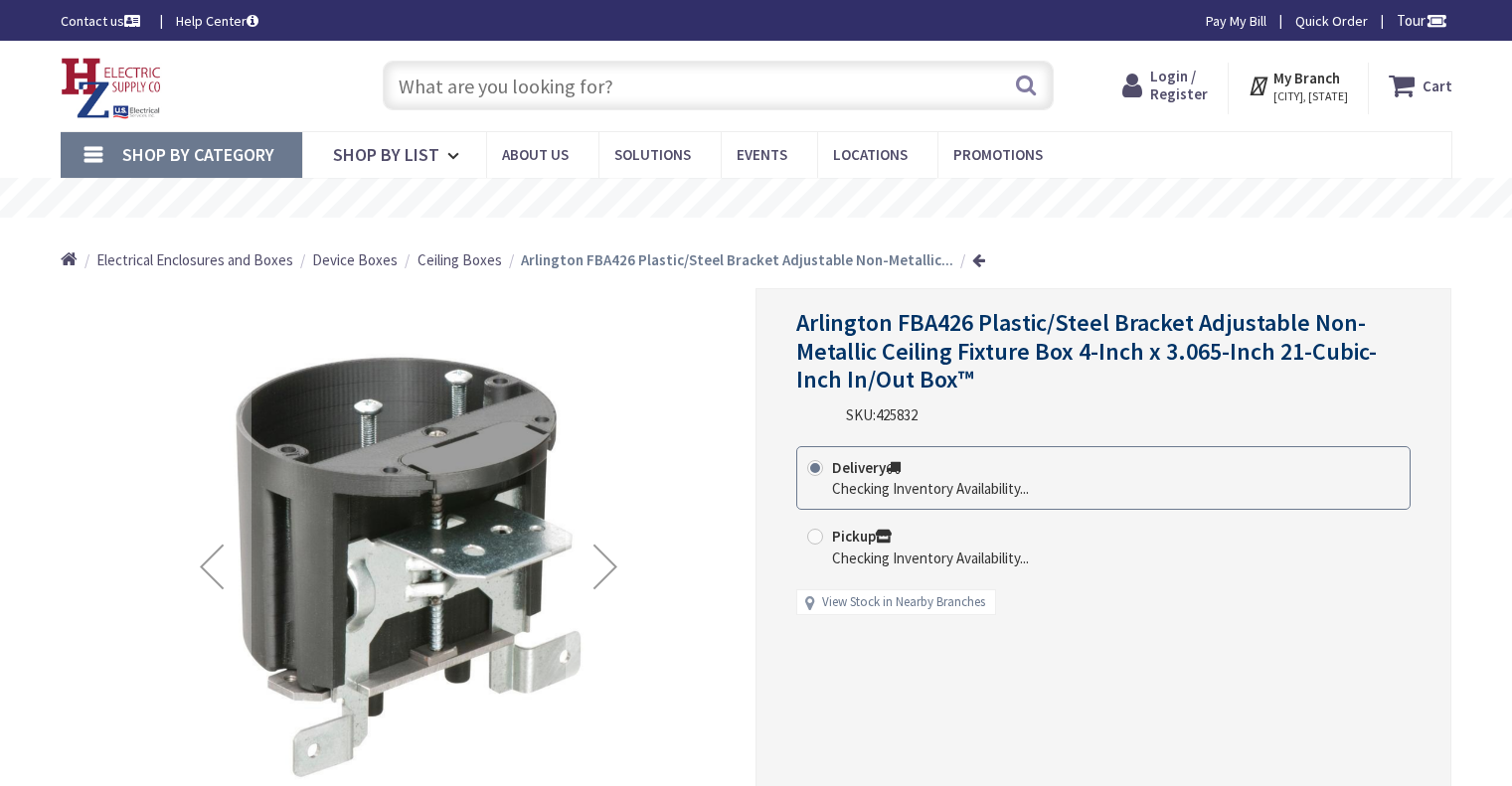 scroll, scrollTop: 0, scrollLeft: 0, axis: both 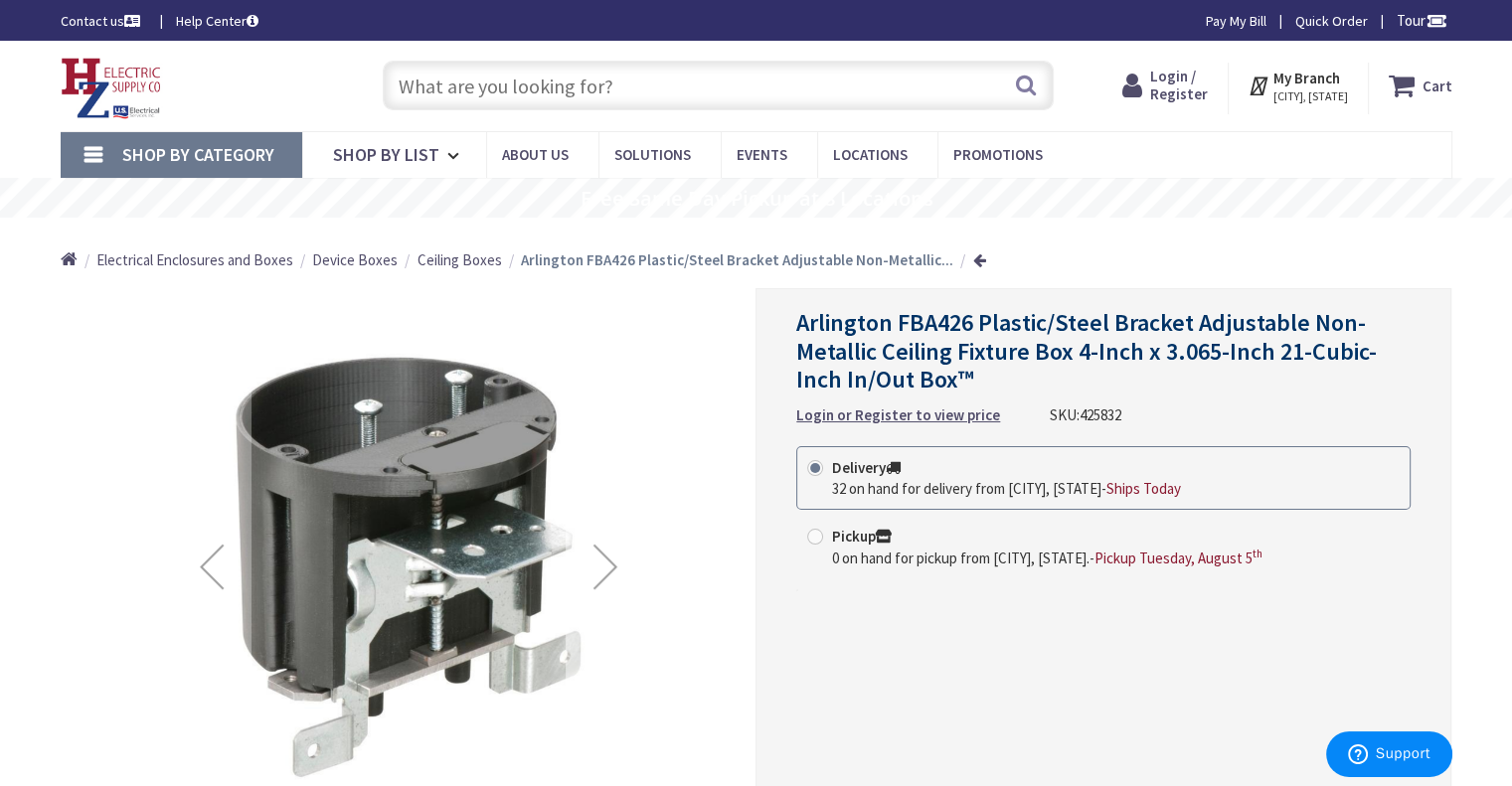 click at bounding box center [605, 566] 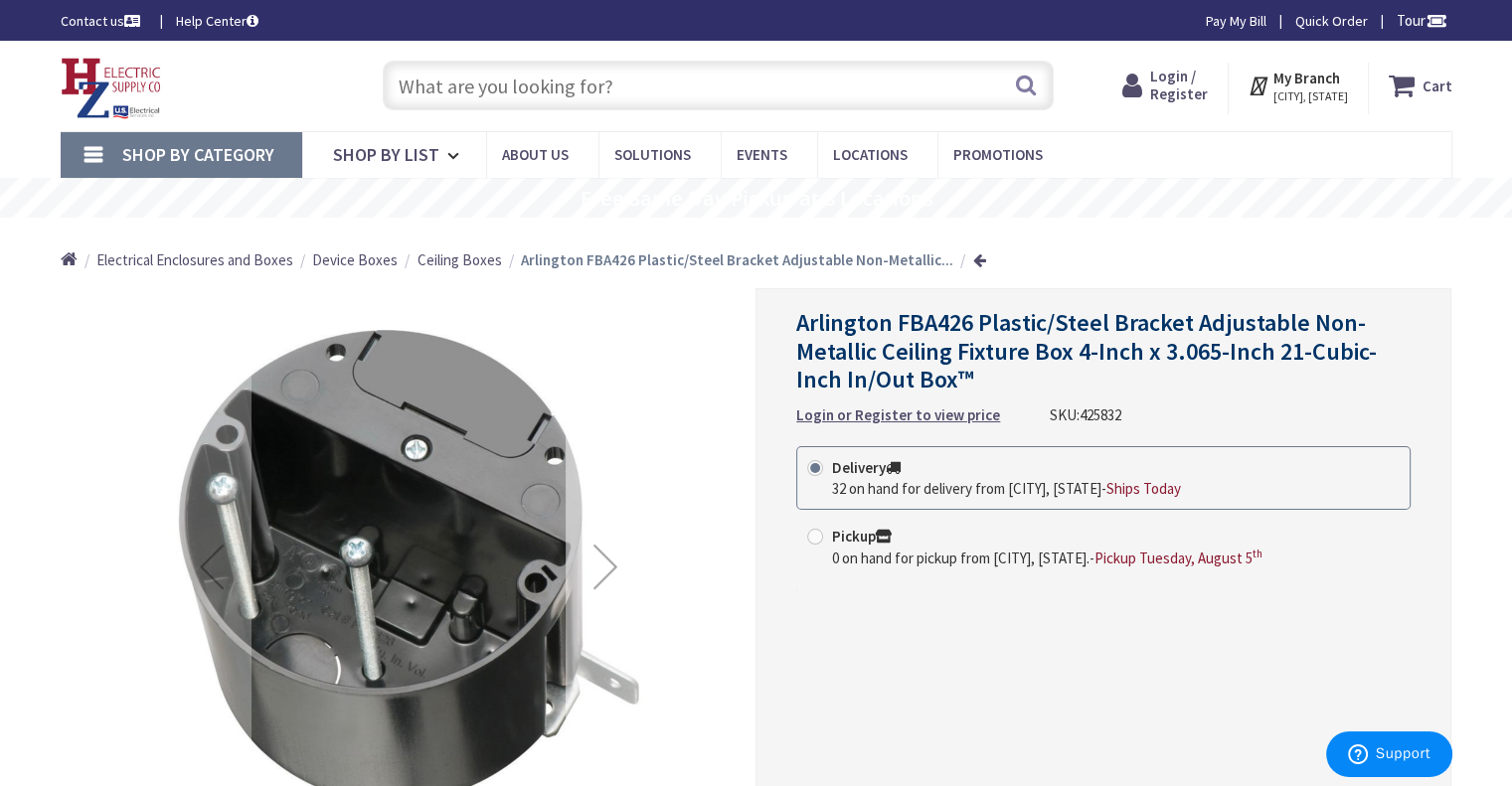 click at bounding box center [605, 566] 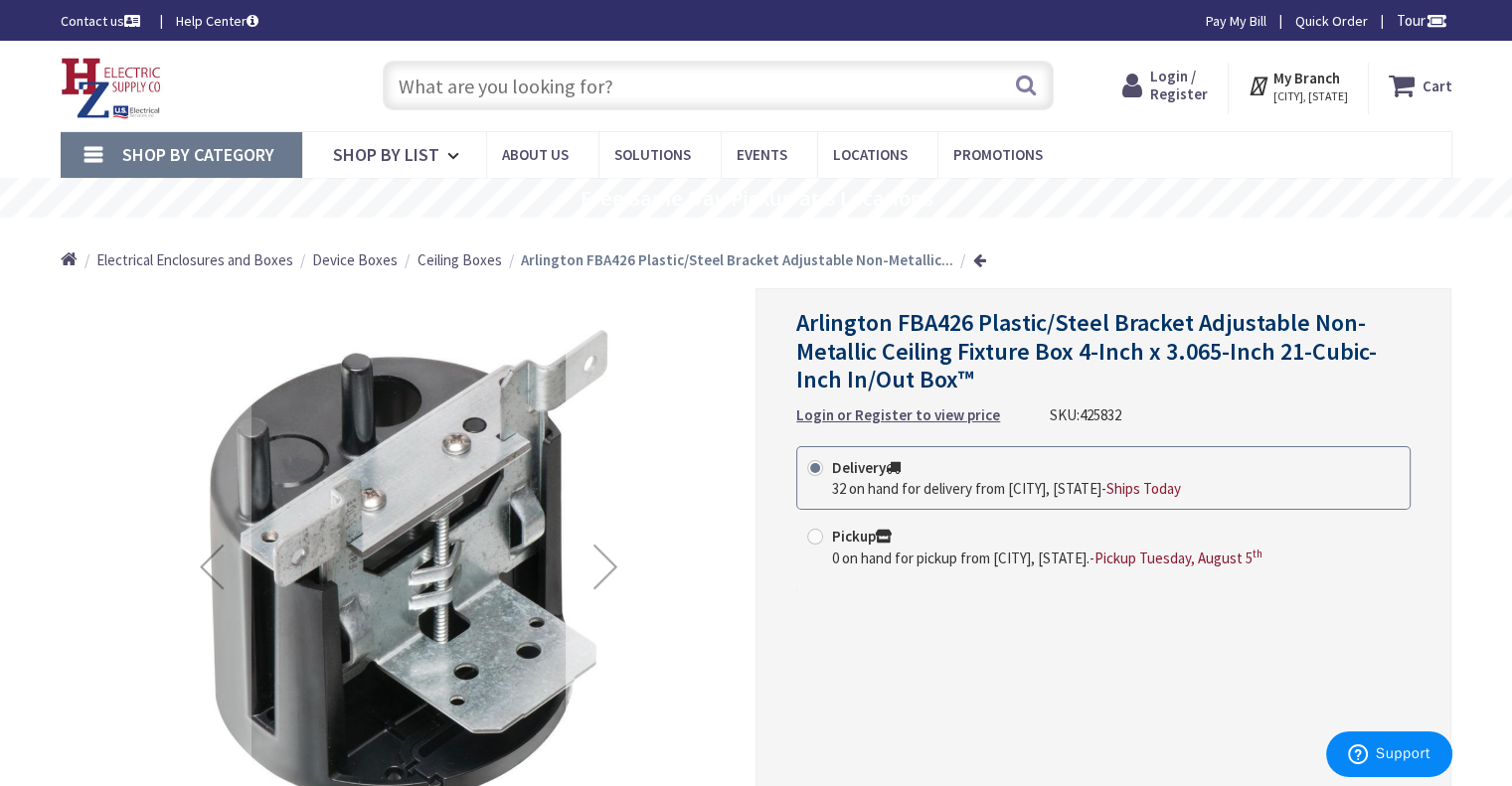 click at bounding box center [605, 566] 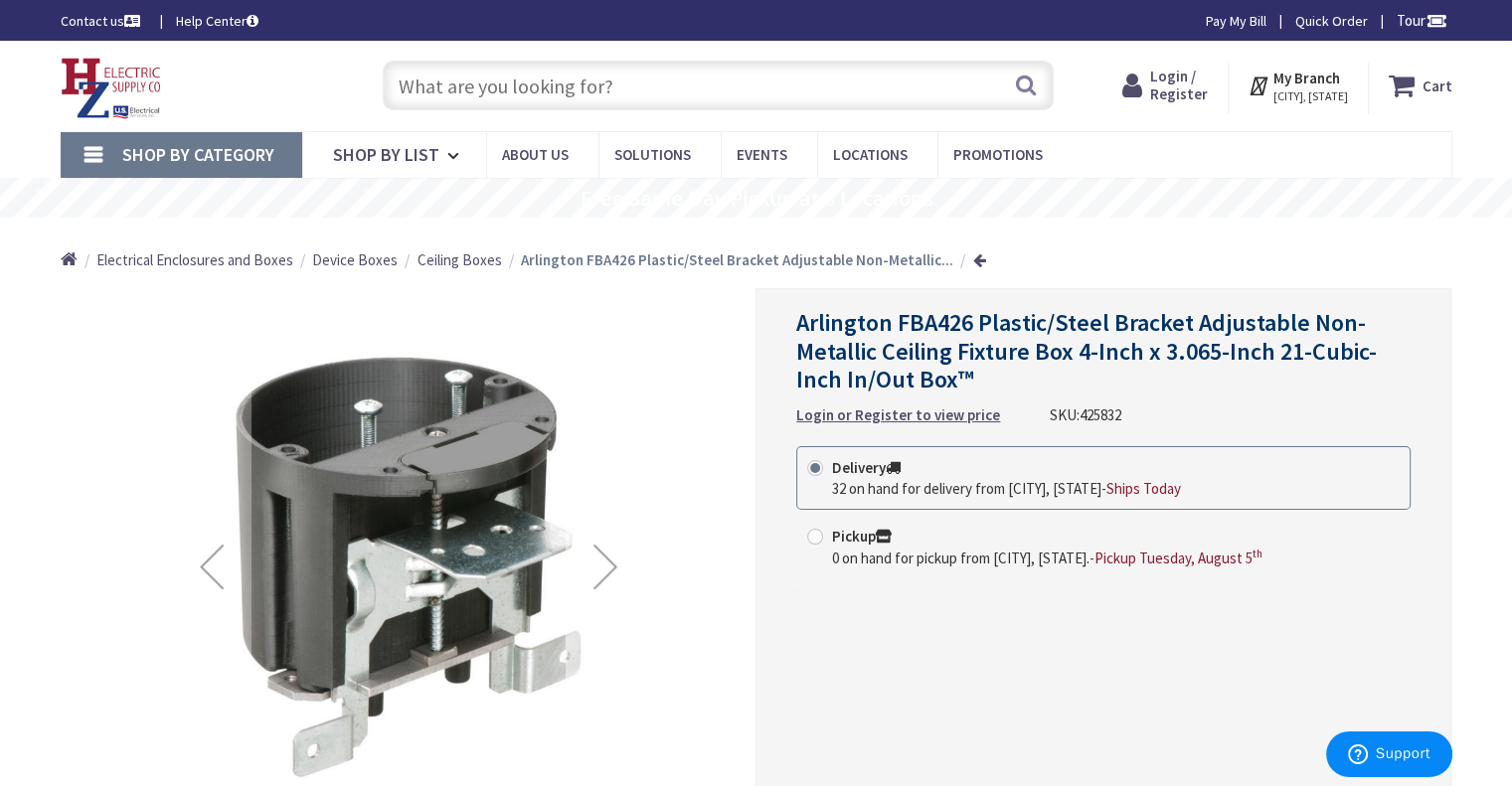 click at bounding box center [605, 566] 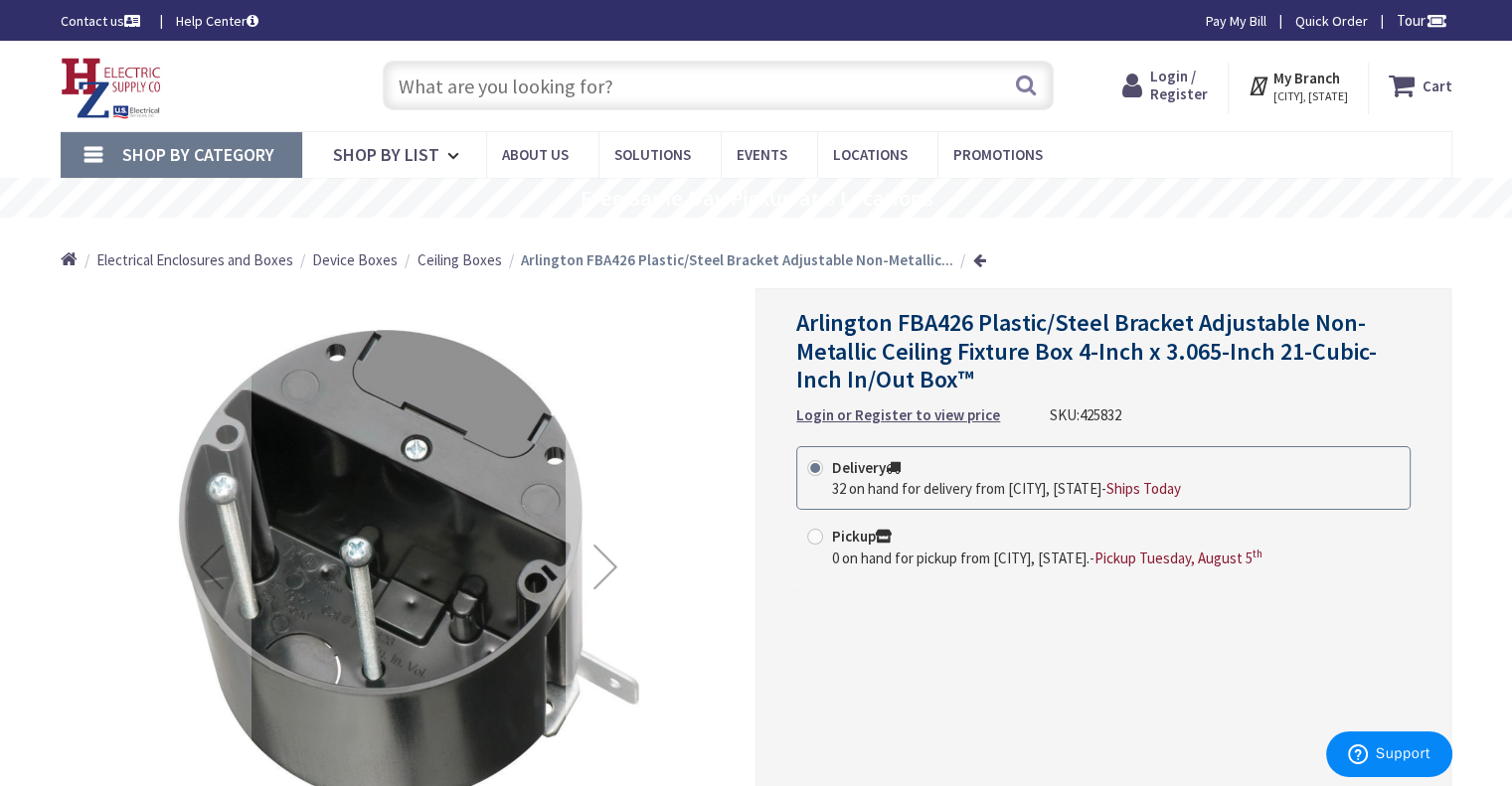 click at bounding box center [605, 566] 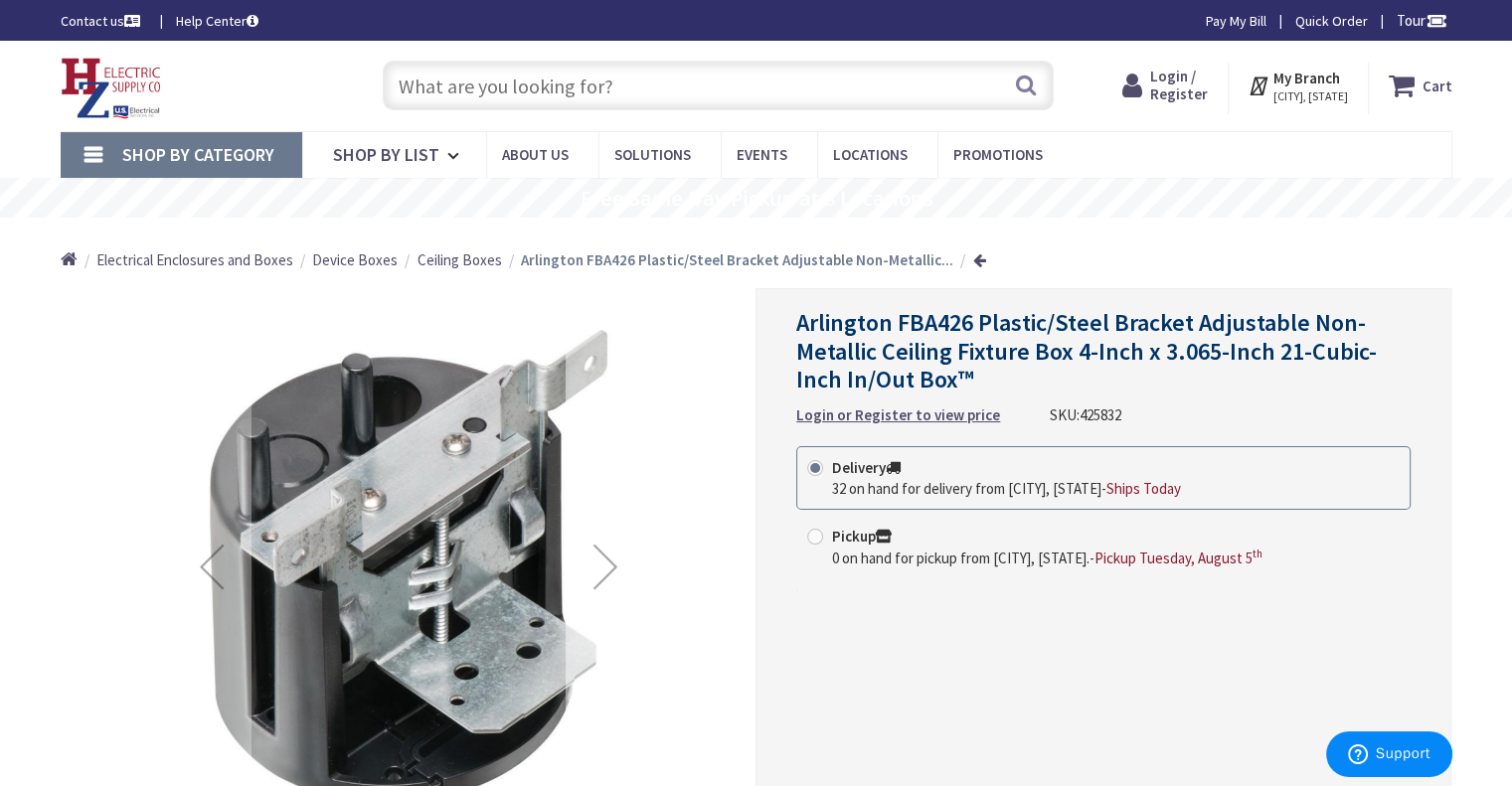 click at bounding box center [605, 566] 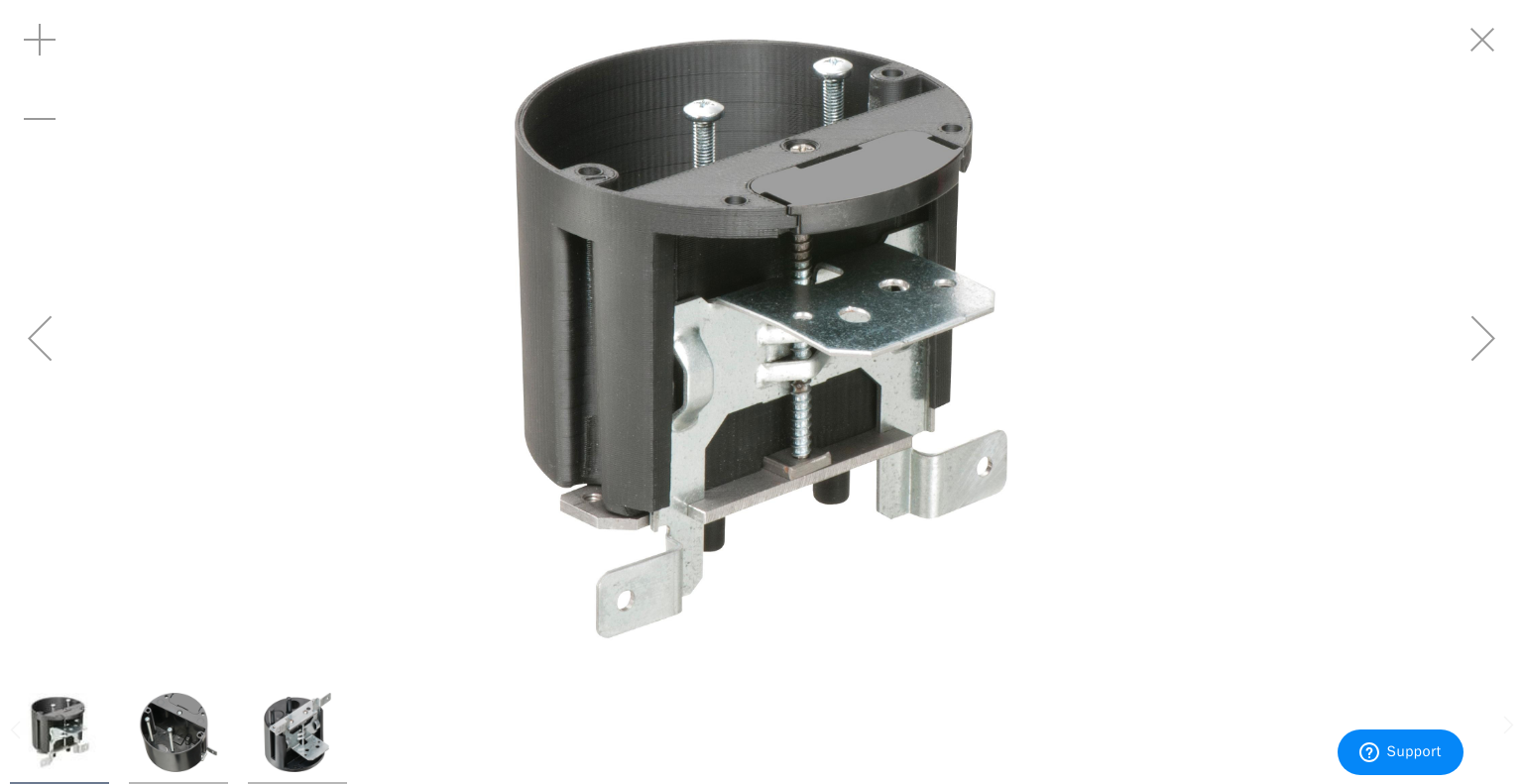 click at bounding box center [178, 732] 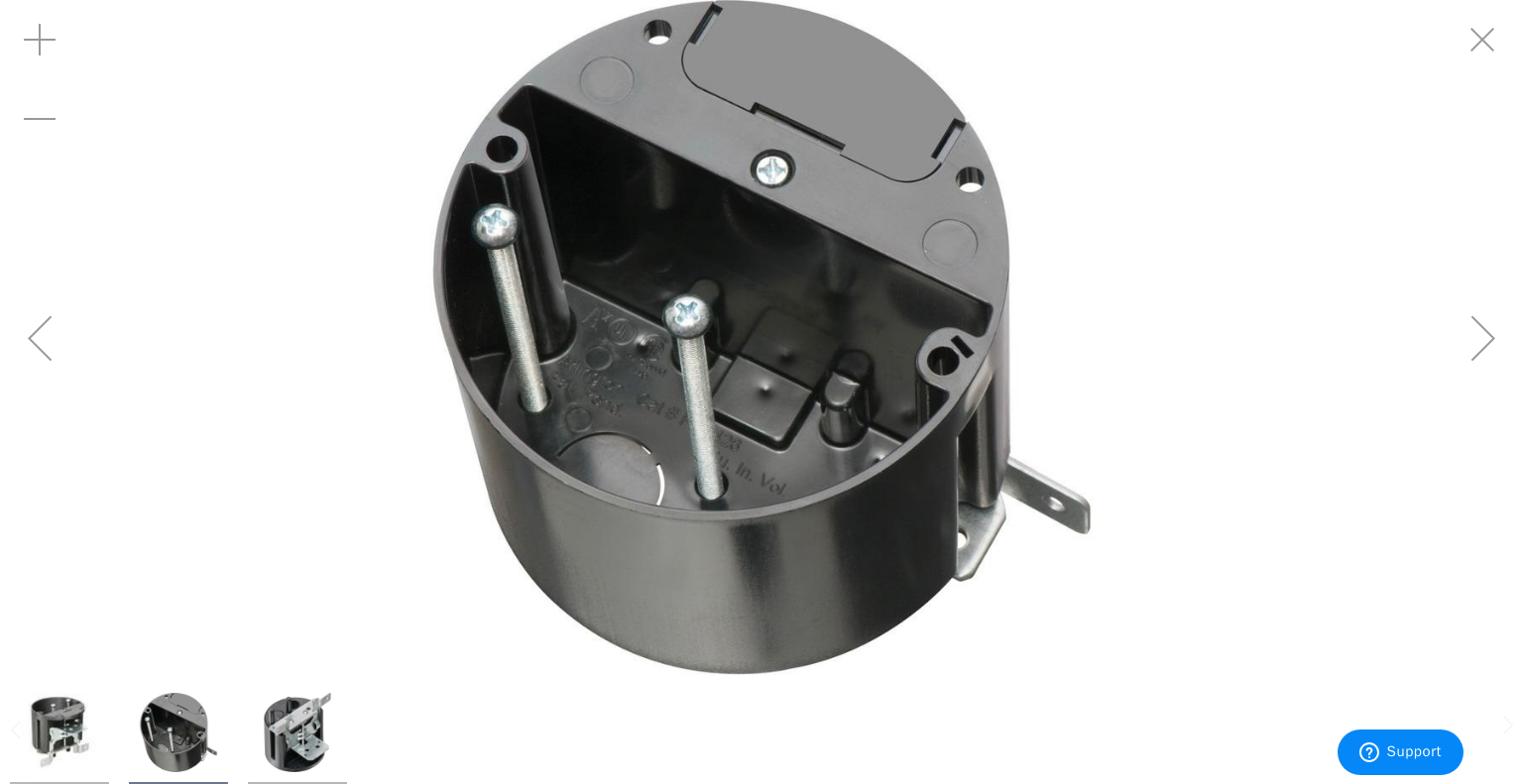 click at bounding box center (1483, 338) 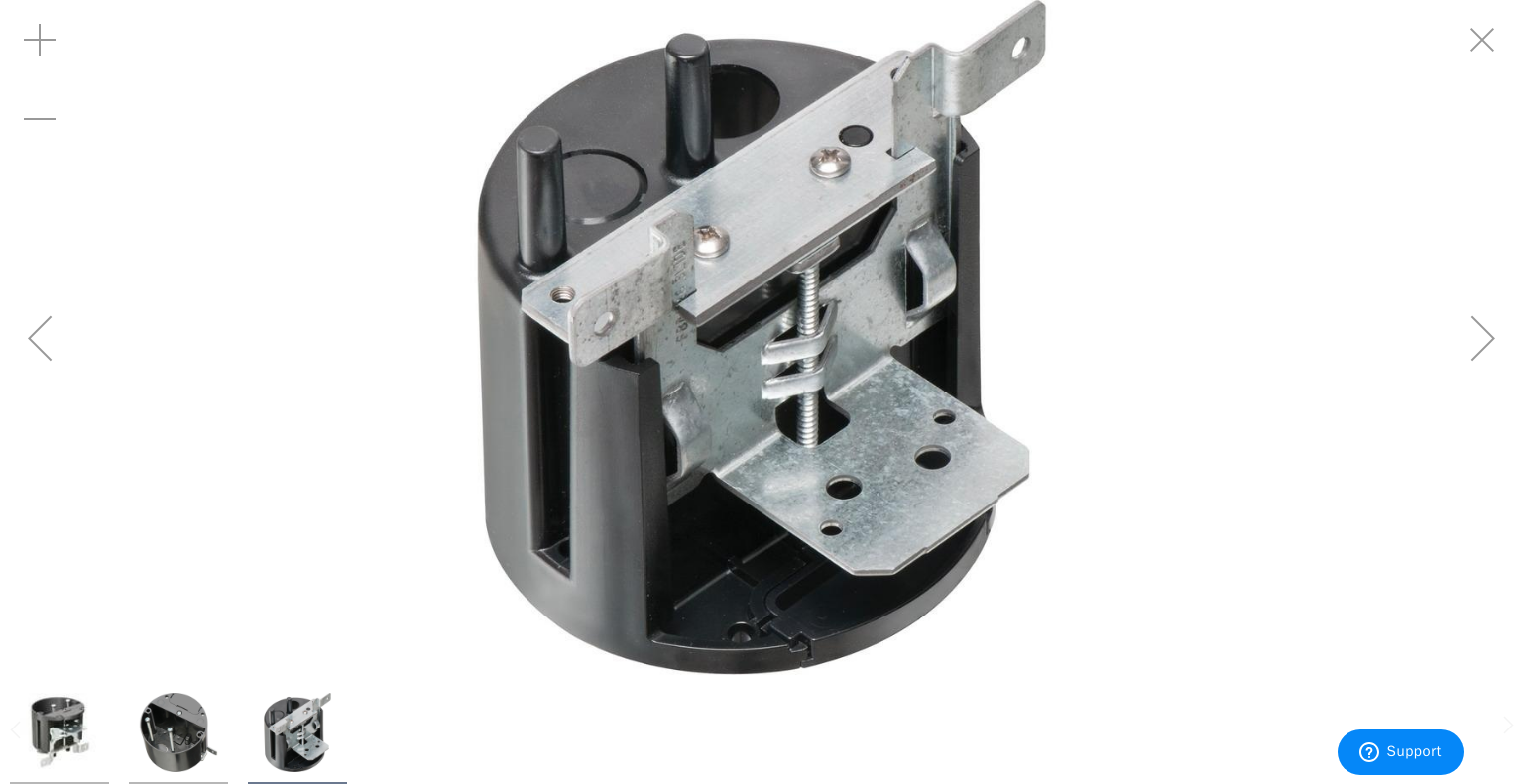click at bounding box center [1483, 338] 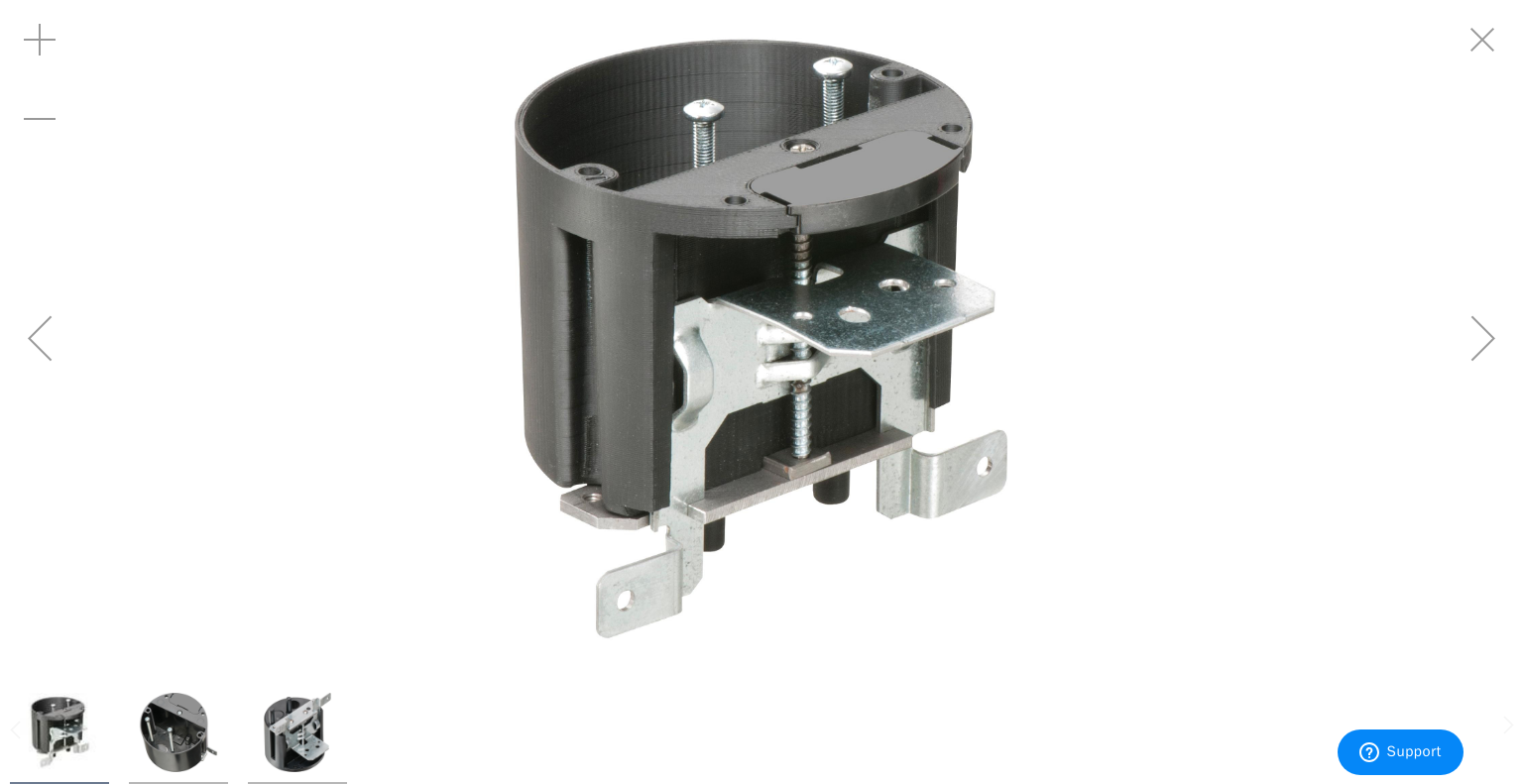 click at bounding box center [1483, 338] 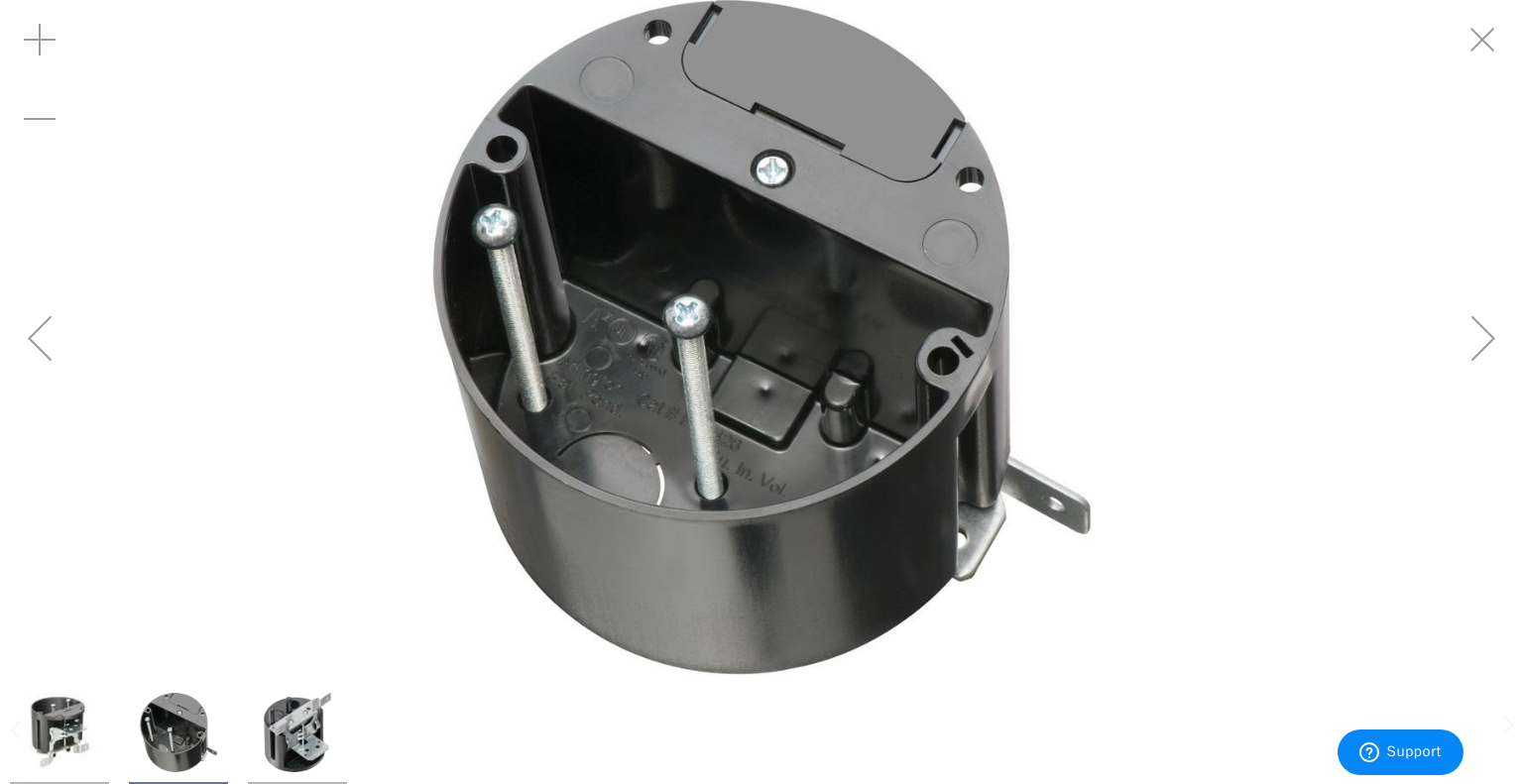 click at bounding box center (1483, 338) 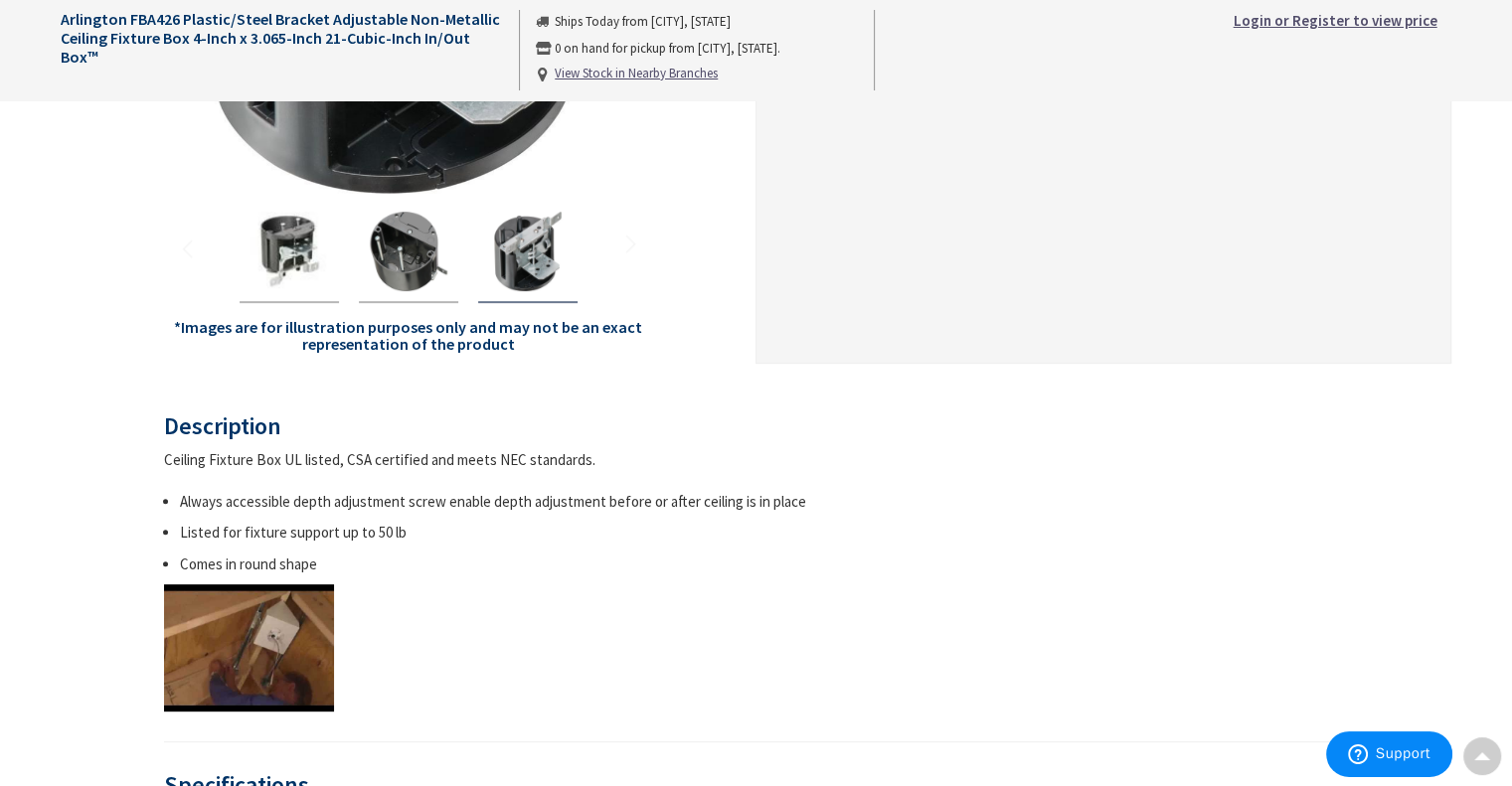 scroll, scrollTop: 635, scrollLeft: 0, axis: vertical 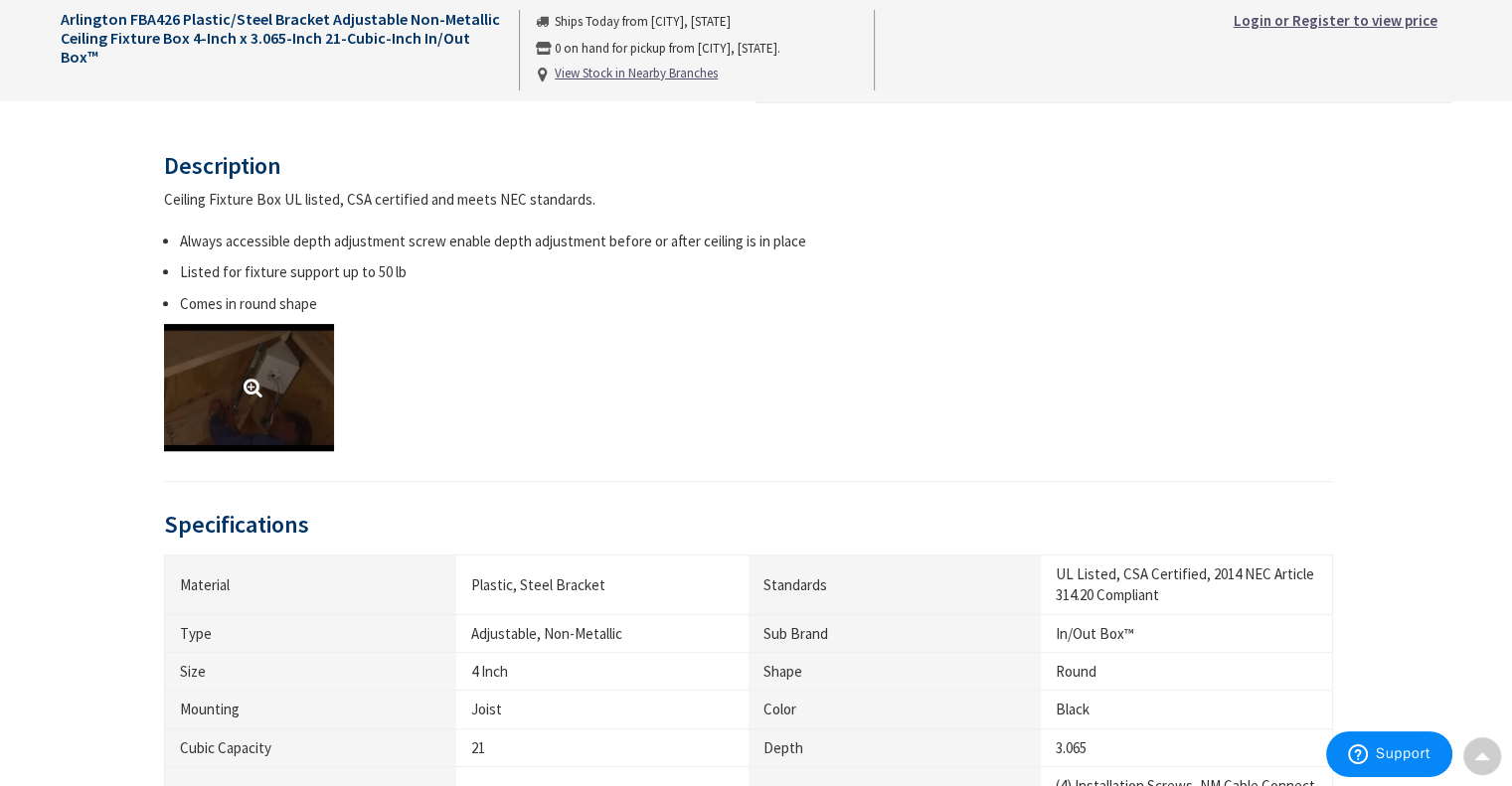 click at bounding box center (249, 388) 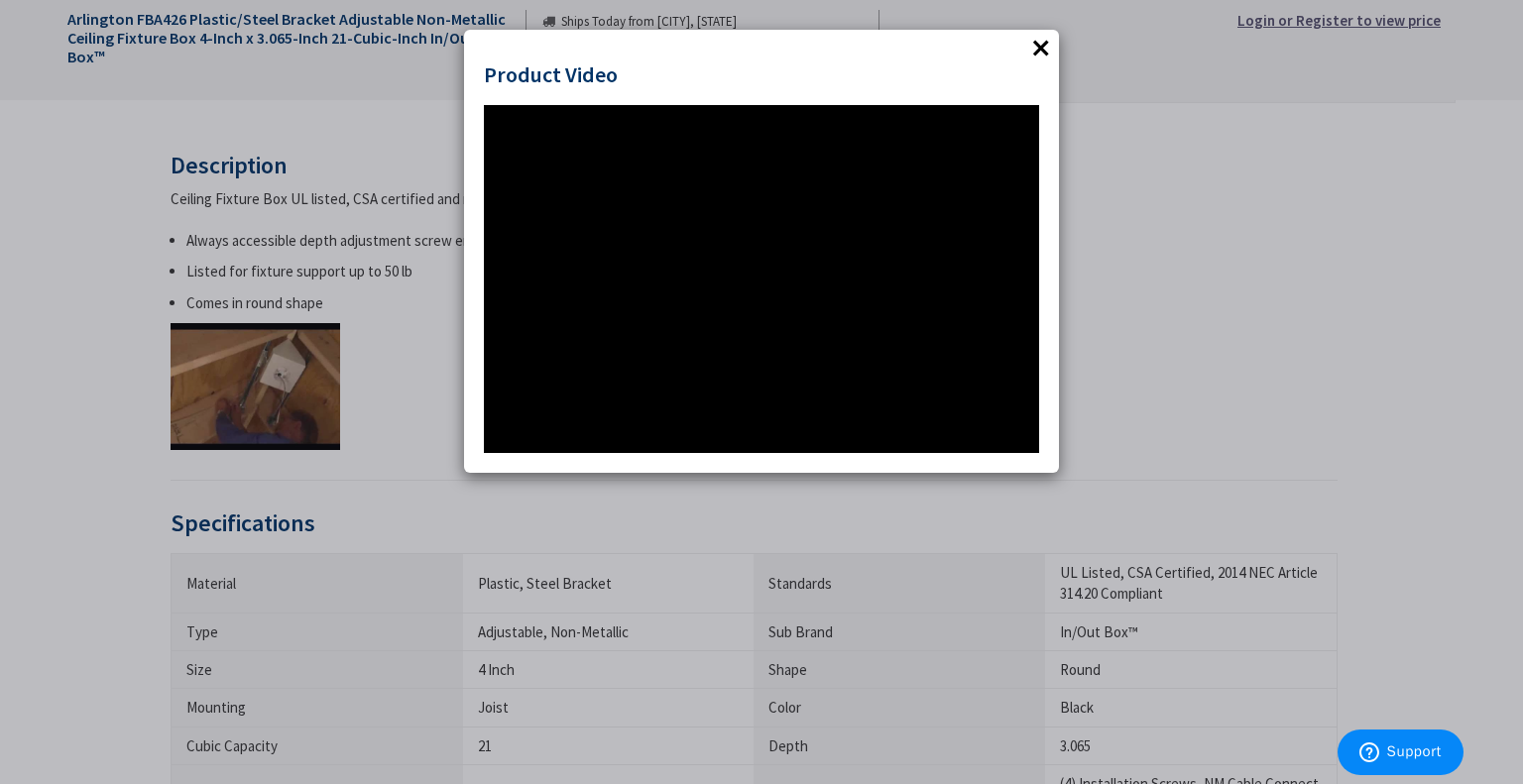 click on "×" at bounding box center [1041, 48] 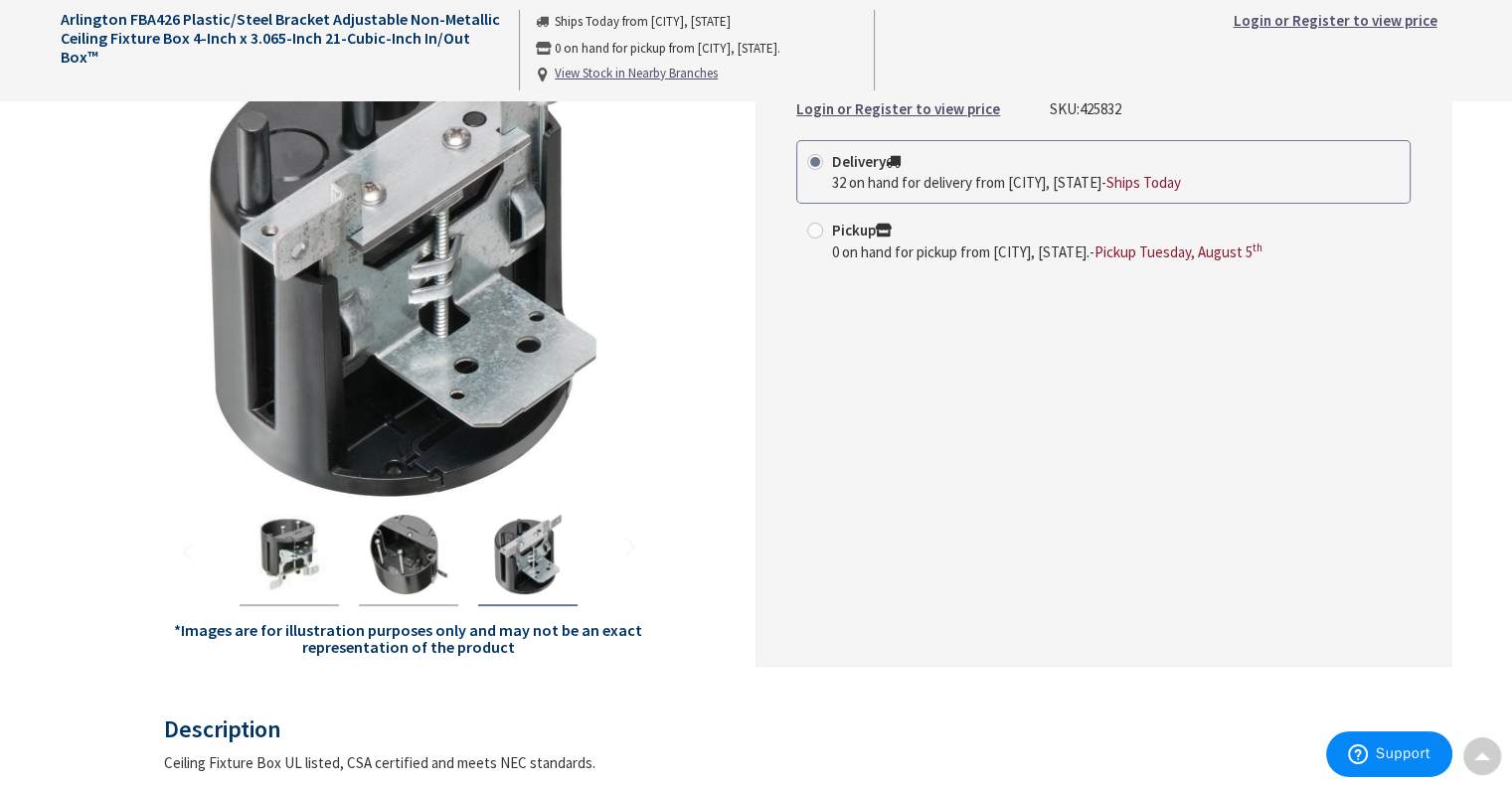 scroll, scrollTop: 303, scrollLeft: 0, axis: vertical 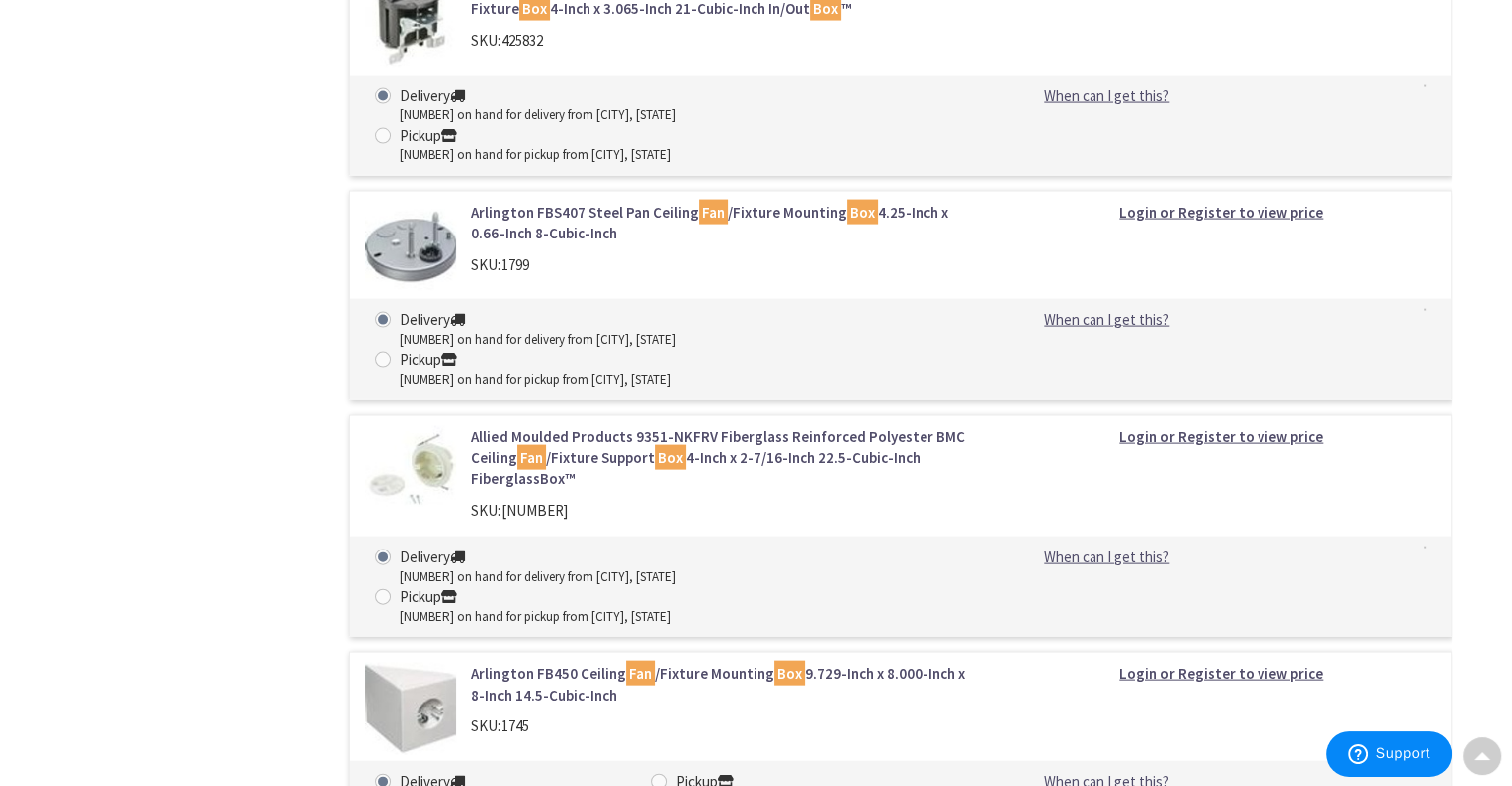 drag, startPoint x: 1509, startPoint y: 611, endPoint x: 1512, endPoint y: 658, distance: 47.095647 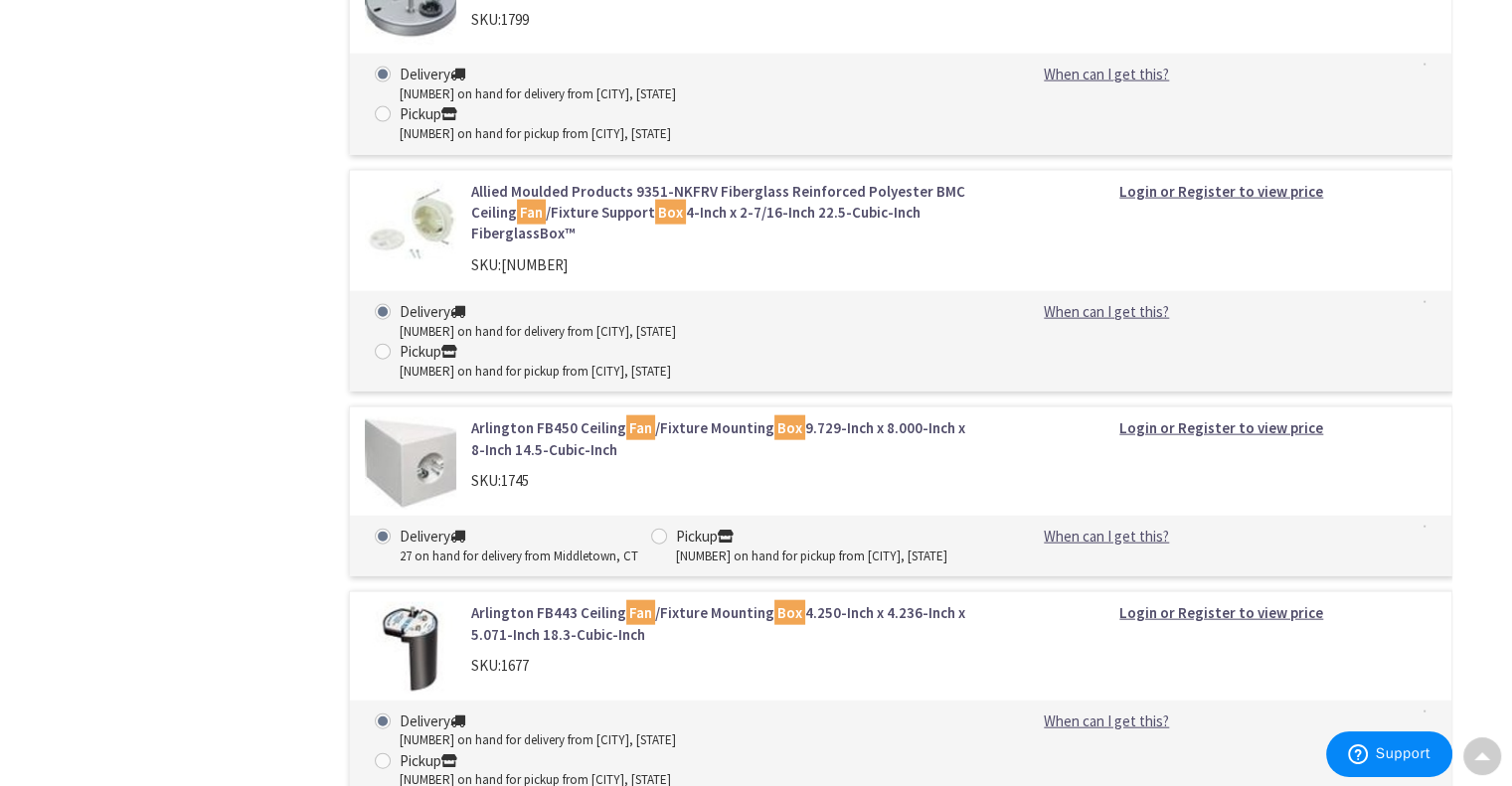 scroll, scrollTop: 4448, scrollLeft: 0, axis: vertical 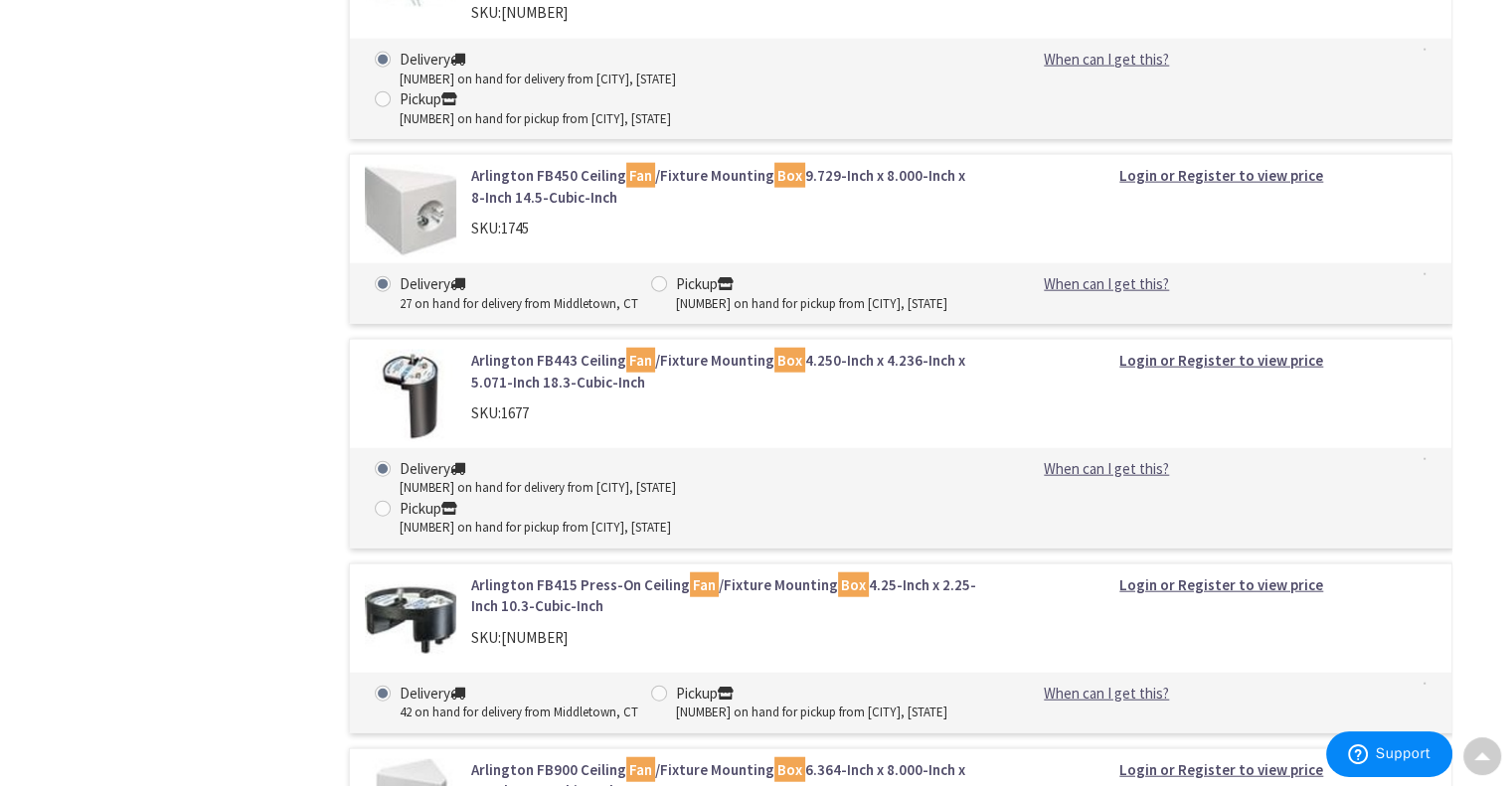 click on "Arlington FB900 Ceiling  Fan /Fixture Mounting  Box  6.364-Inch x 8.000-Inch x 8-Inch 14.5-Cubic-Inch" at bounding box center (724, 780) 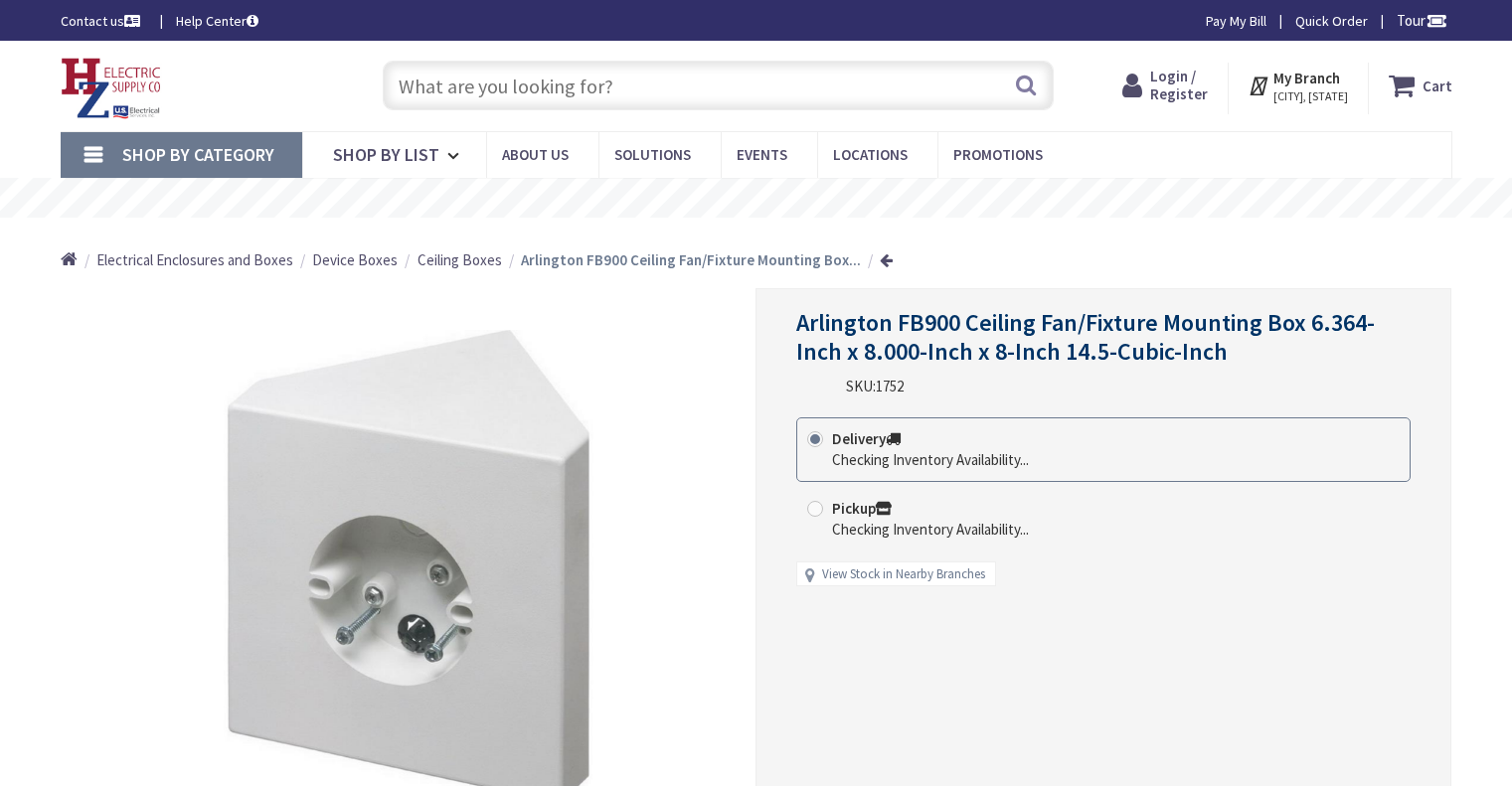 scroll, scrollTop: 0, scrollLeft: 0, axis: both 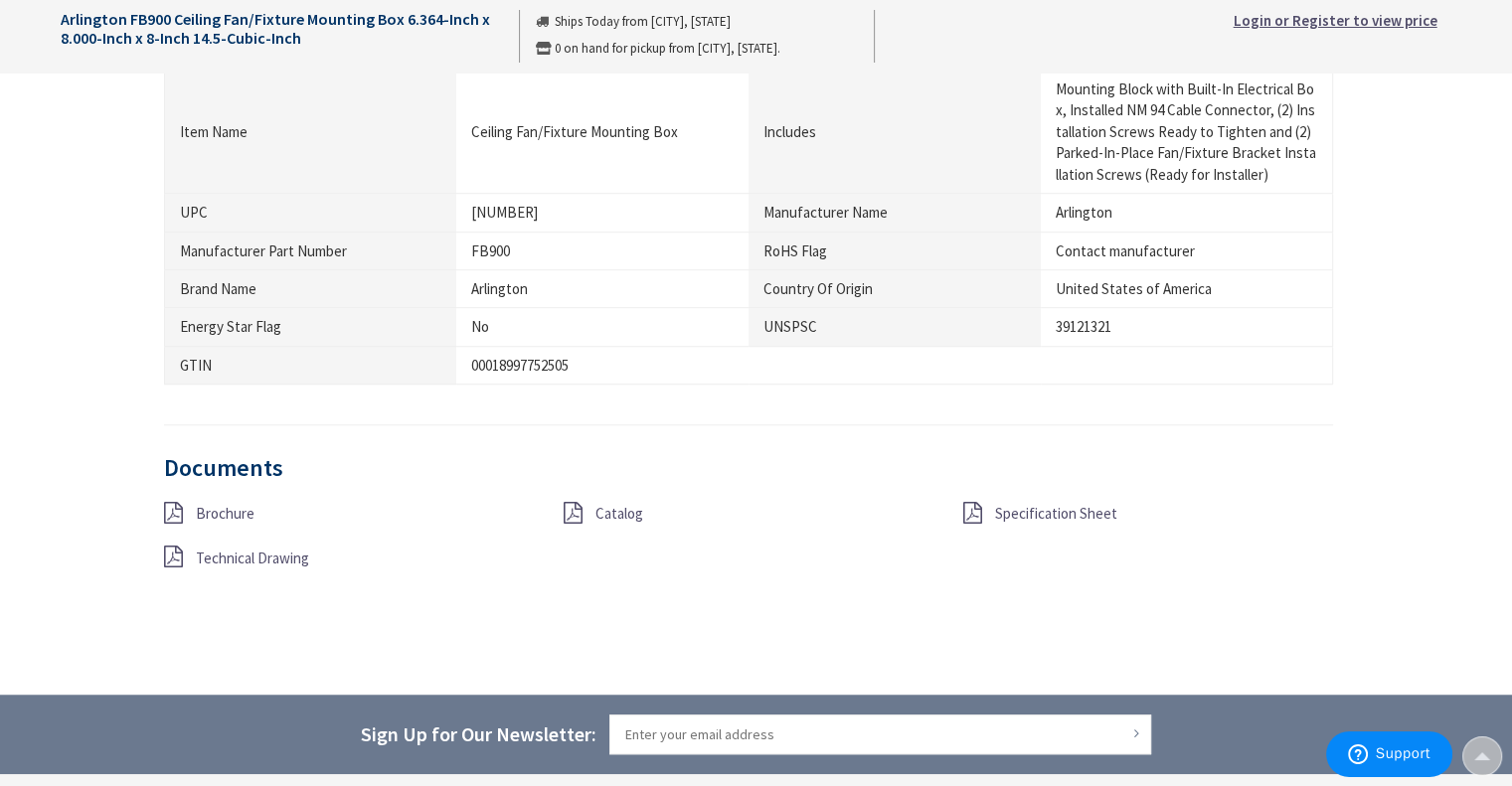 click at bounding box center (173, 513) 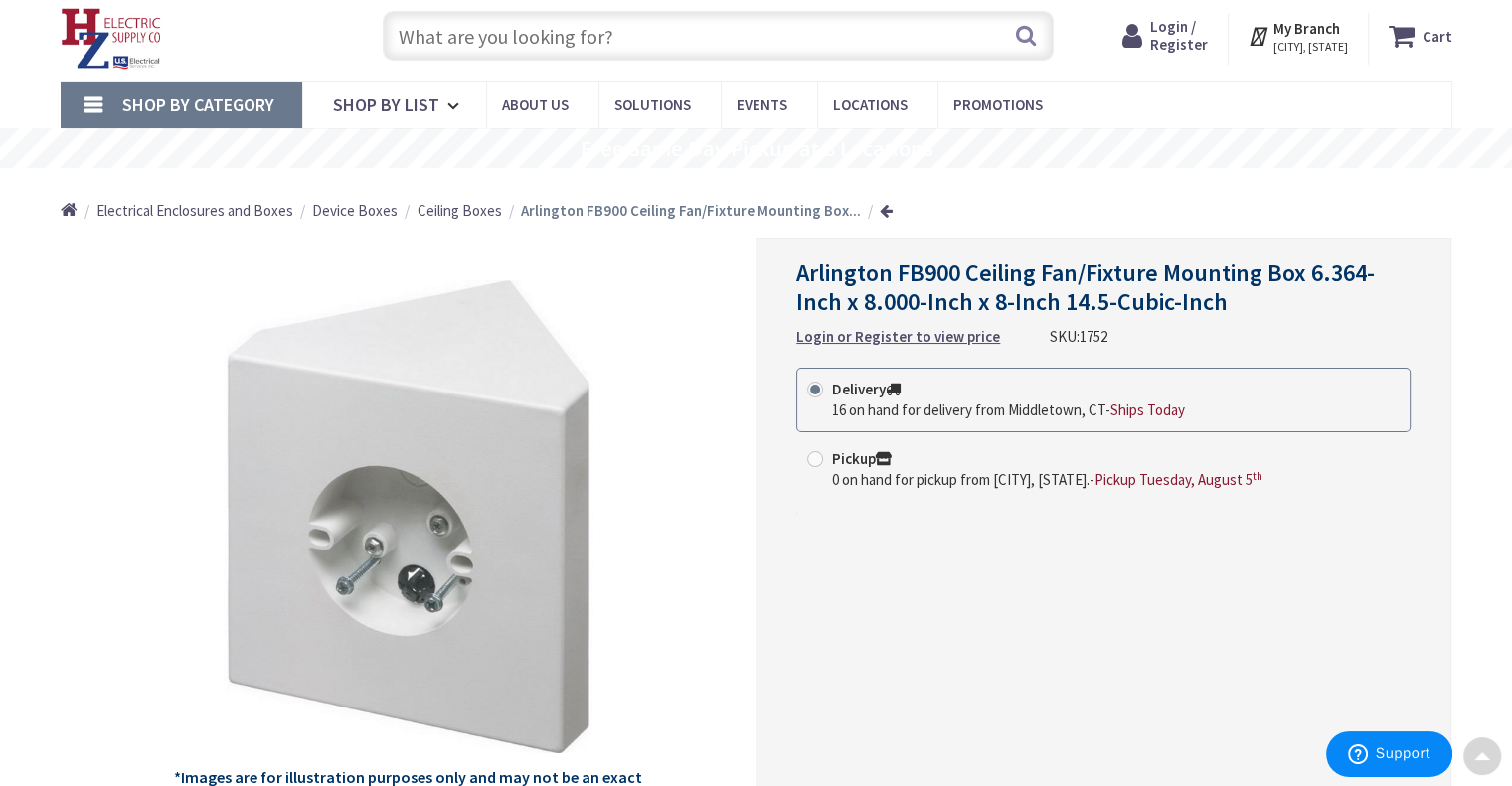 scroll, scrollTop: 0, scrollLeft: 0, axis: both 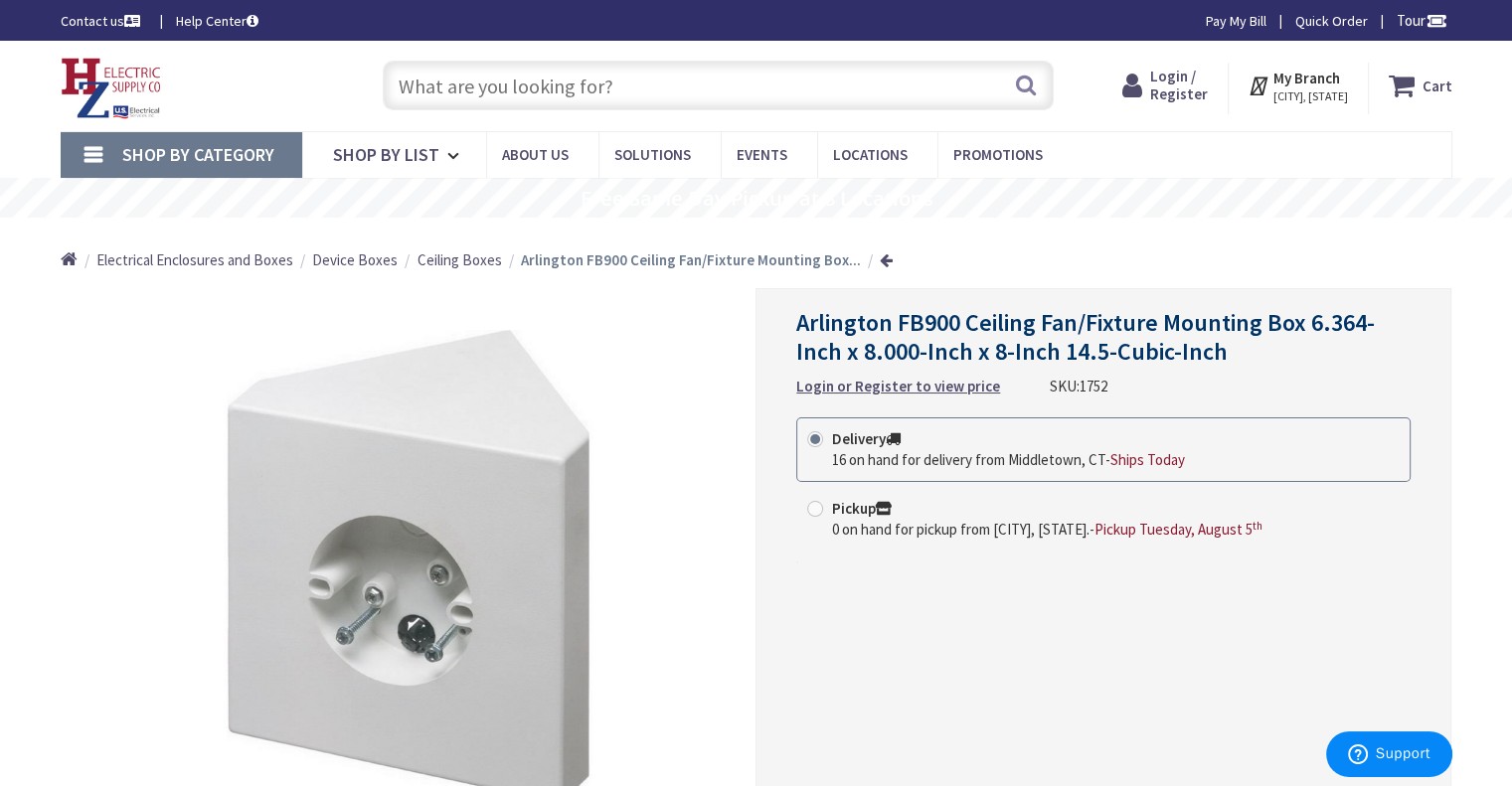click at bounding box center [718, 85] 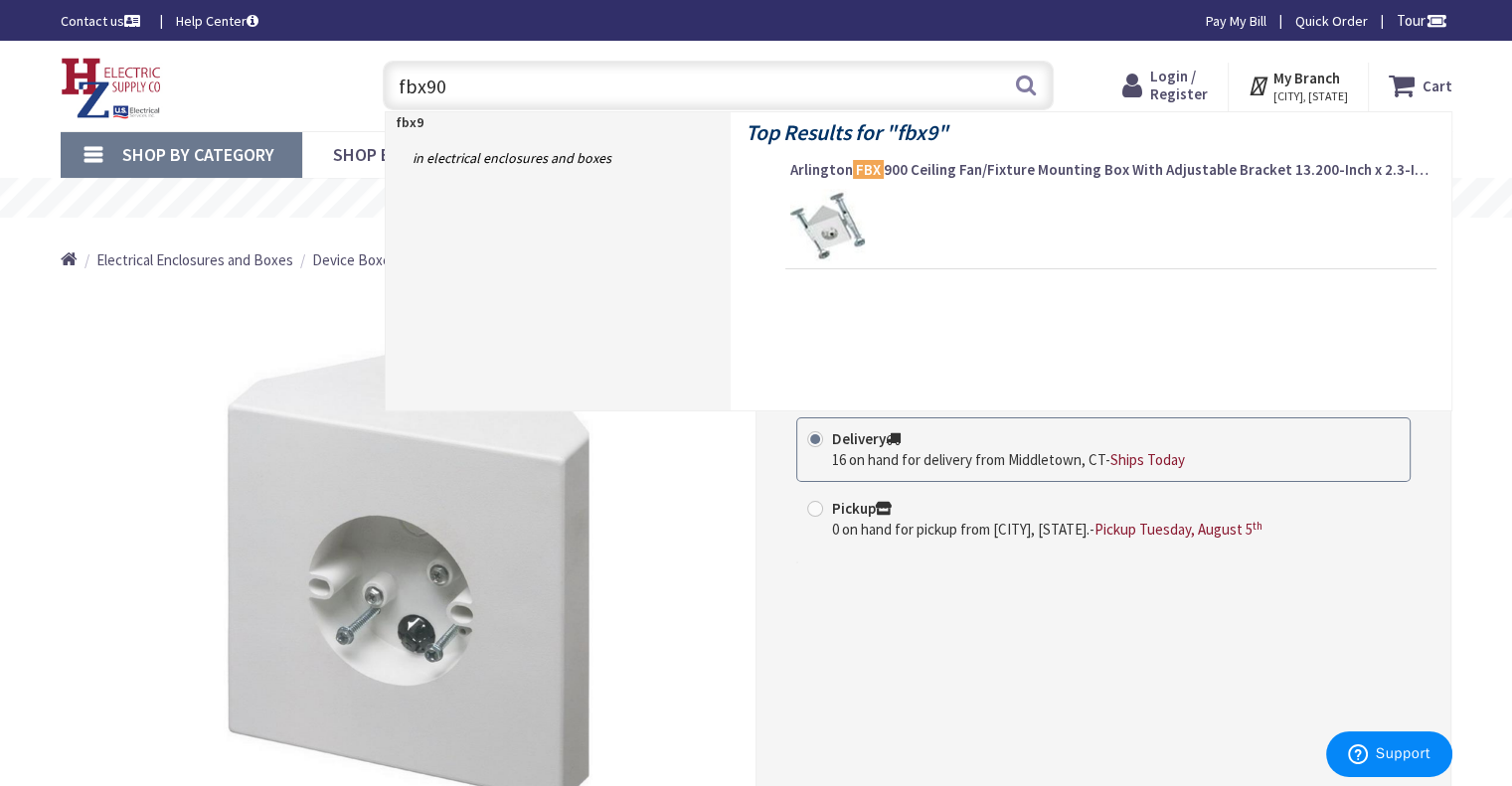 type on "fbx900" 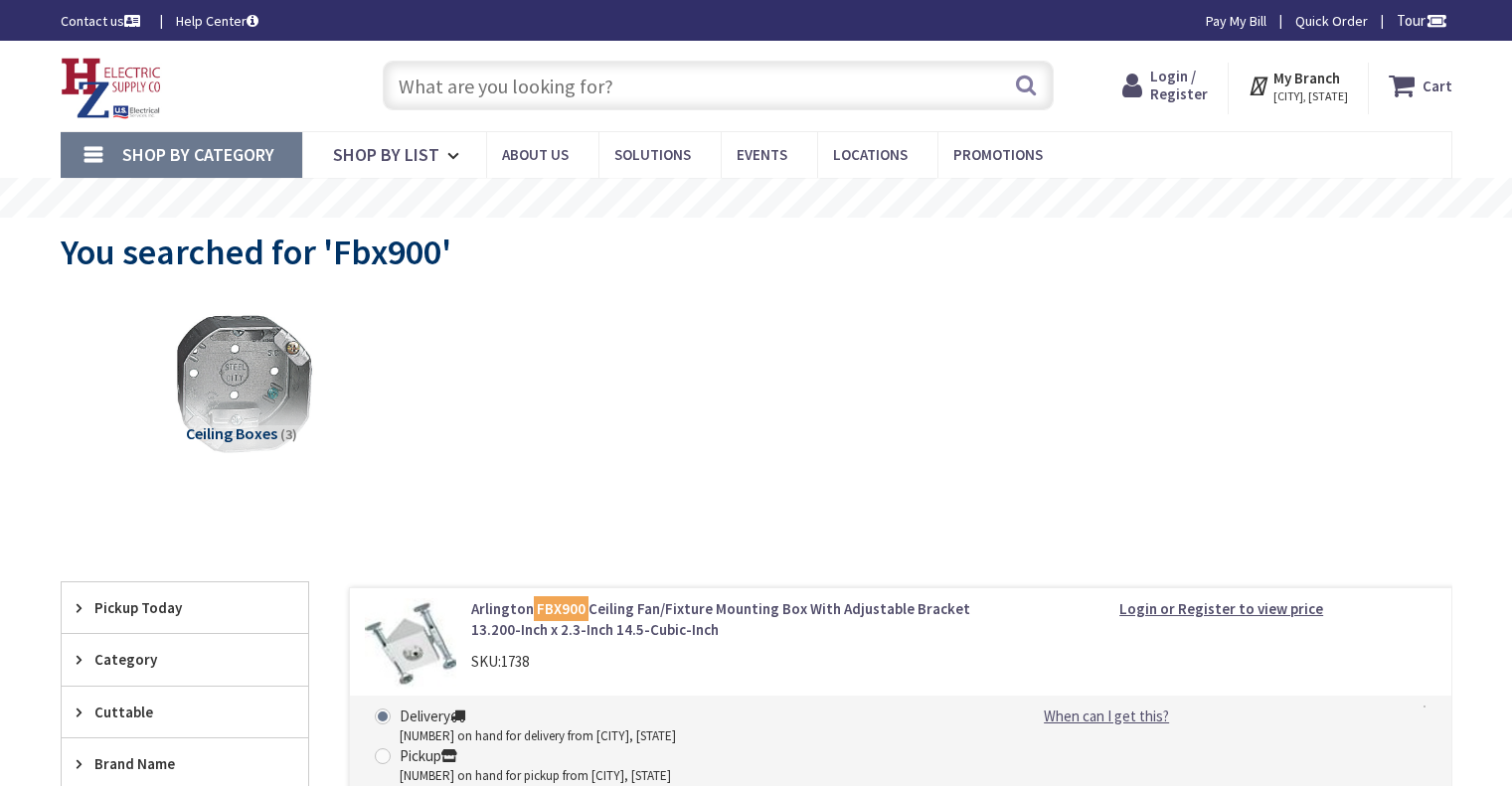 scroll, scrollTop: 0, scrollLeft: 0, axis: both 